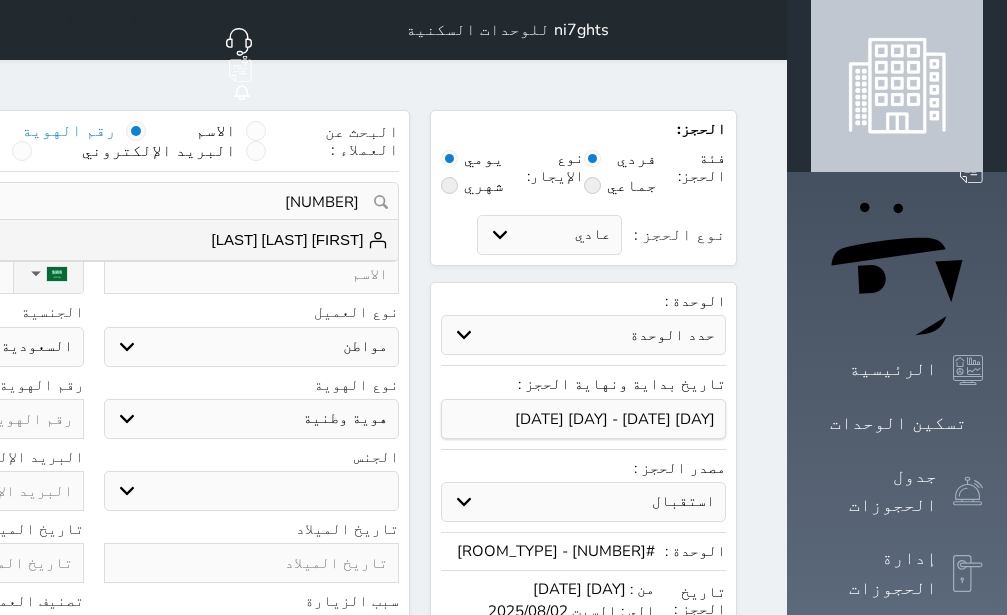 select on "[NUMBER]" 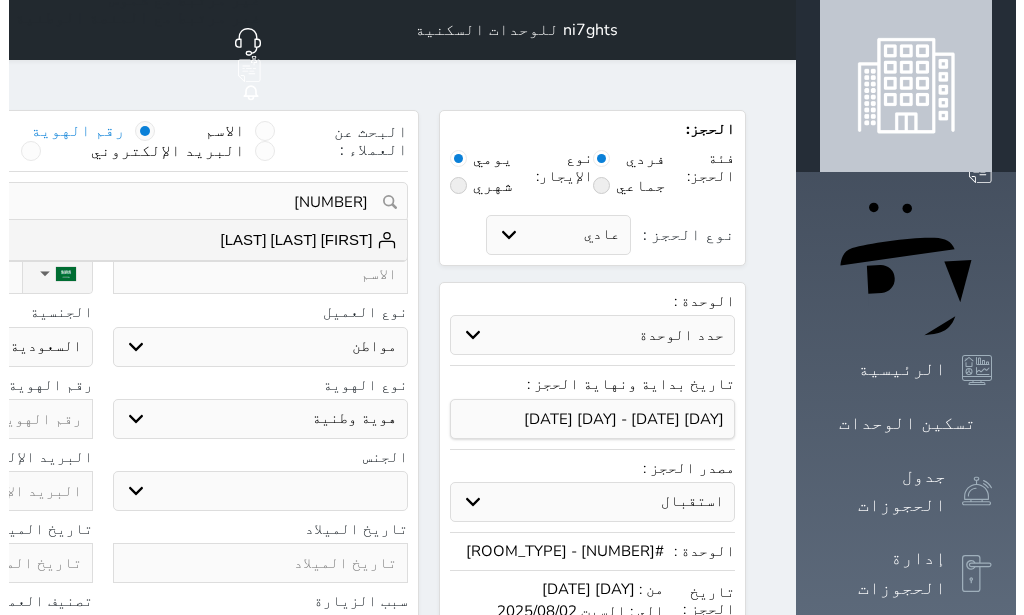 scroll, scrollTop: 0, scrollLeft: 0, axis: both 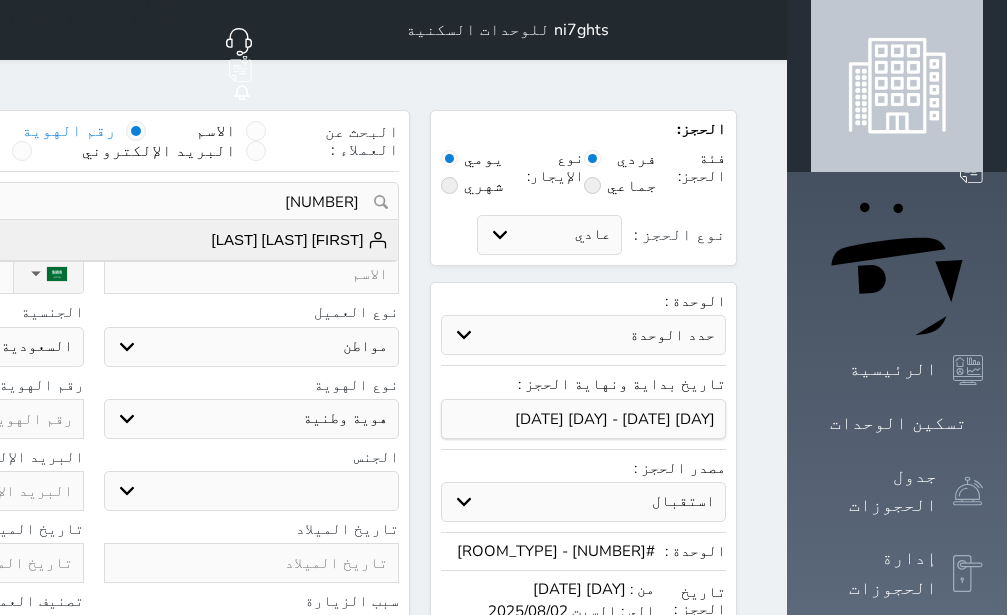 click on "[FIRST] [LAST] [LAST]   [PHONE]" at bounding box center [93, 240] 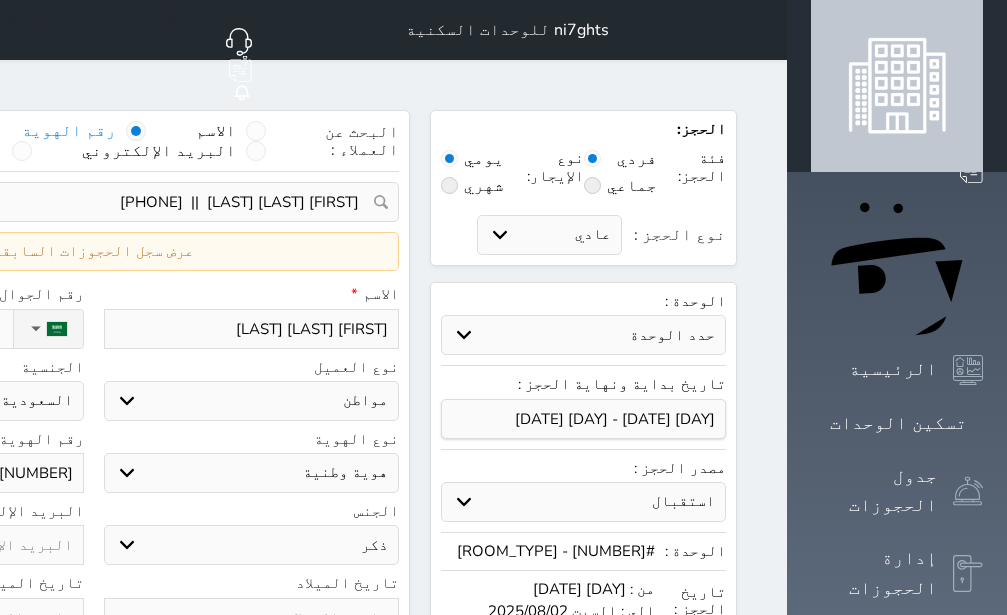 click on "عرض سجل الحجوزات السابقة" at bounding box center [93, 251] 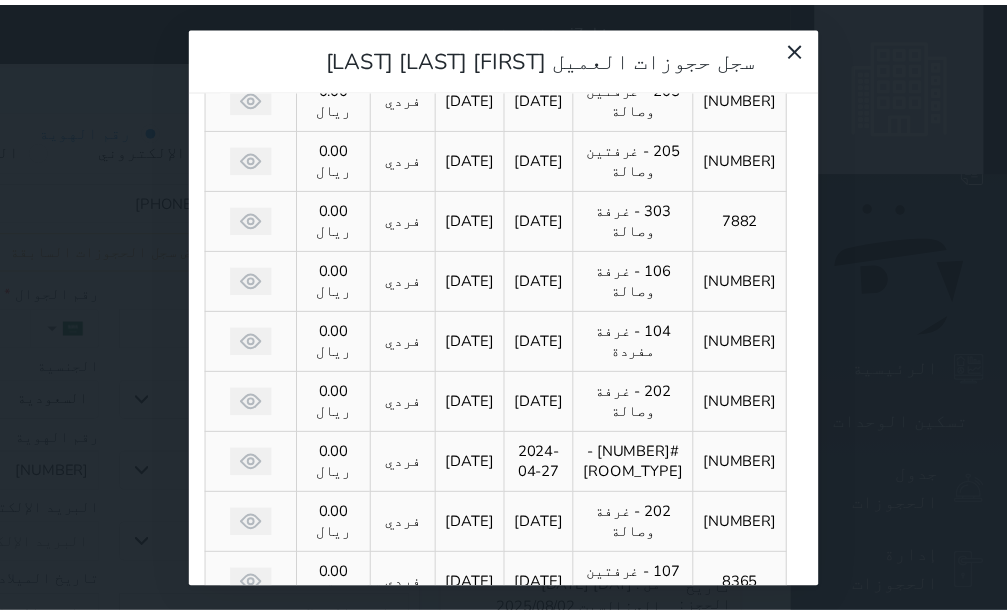 scroll, scrollTop: 0, scrollLeft: 0, axis: both 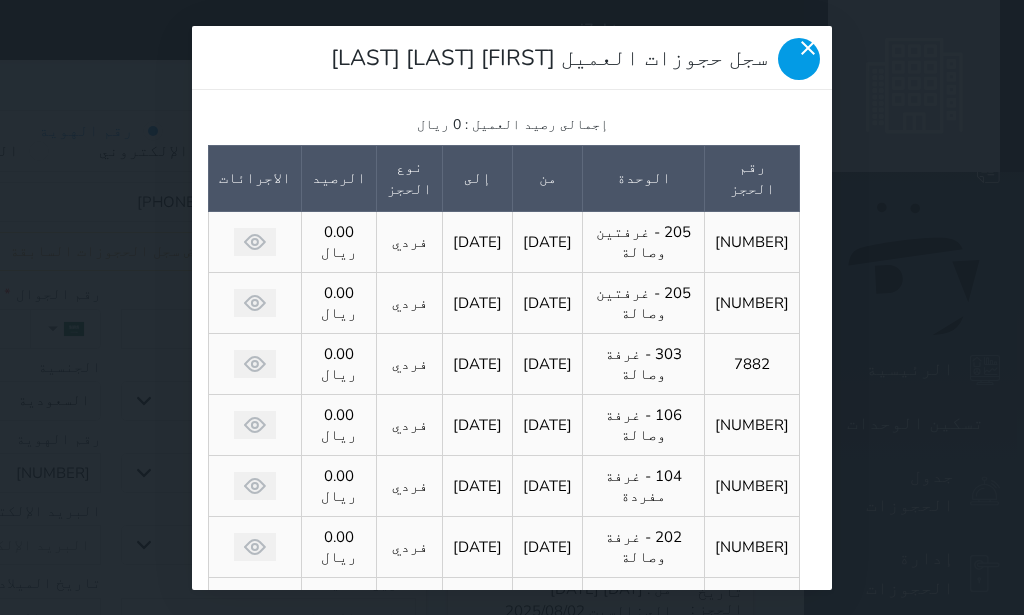 click 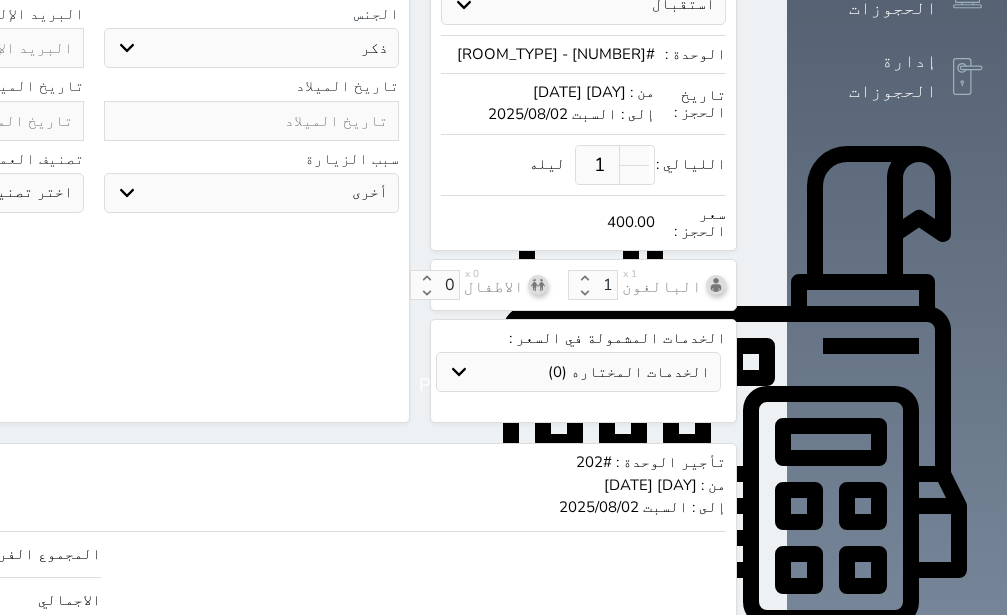 scroll, scrollTop: 569, scrollLeft: 0, axis: vertical 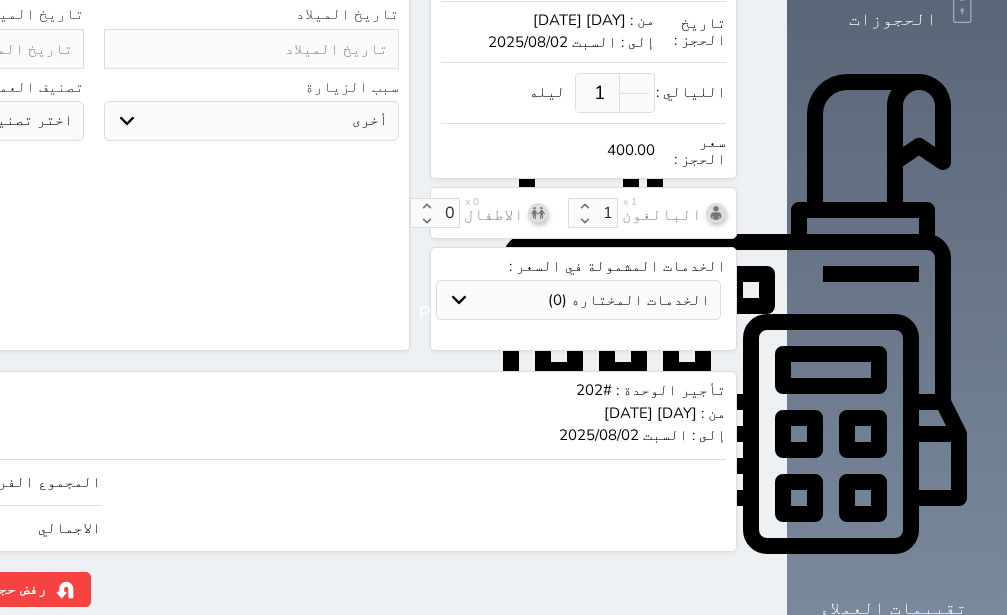 click on "400" at bounding box center [-147, 482] 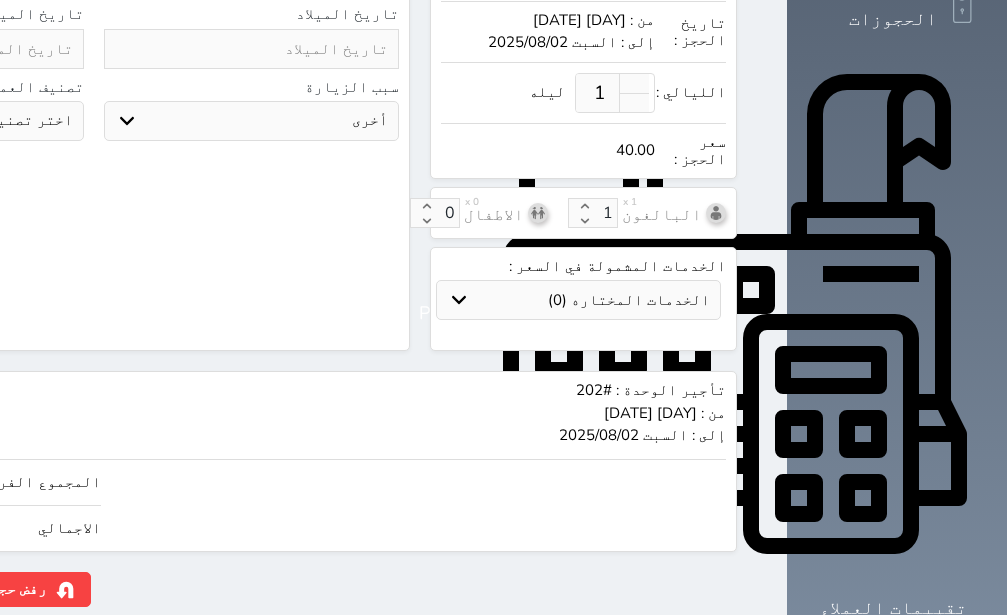 type on "4" 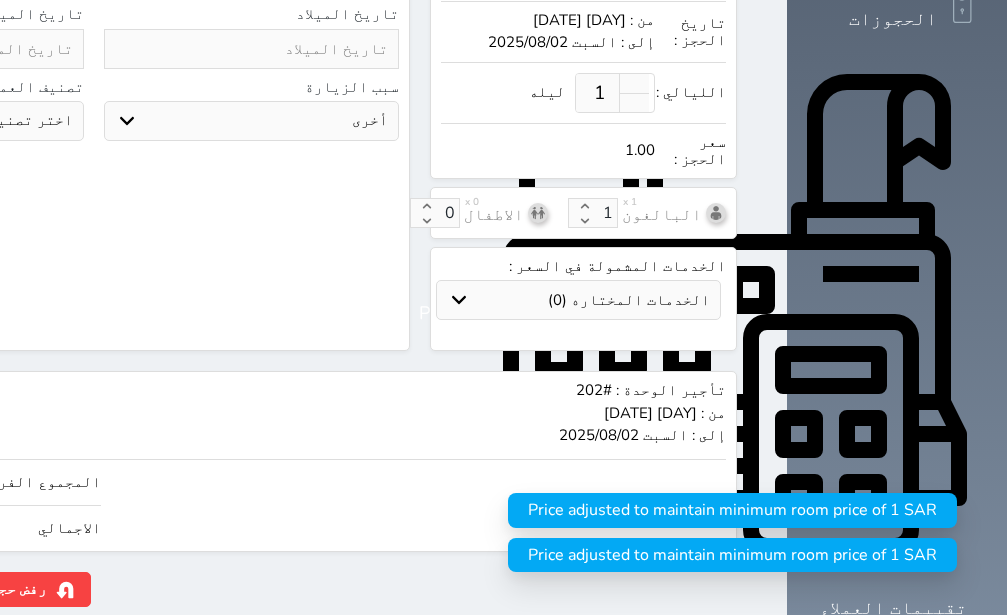 type on "2" 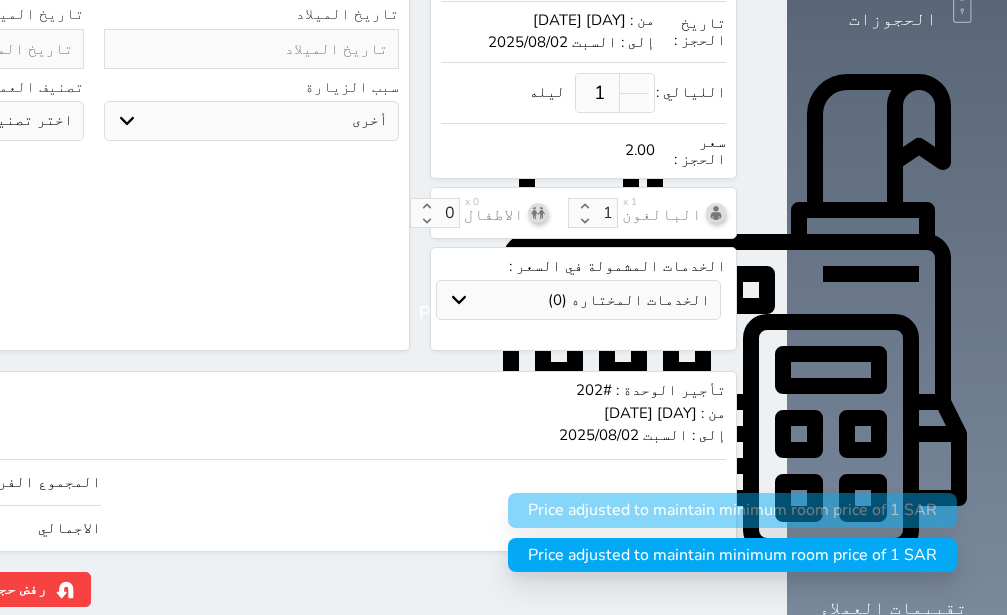 type on "20" 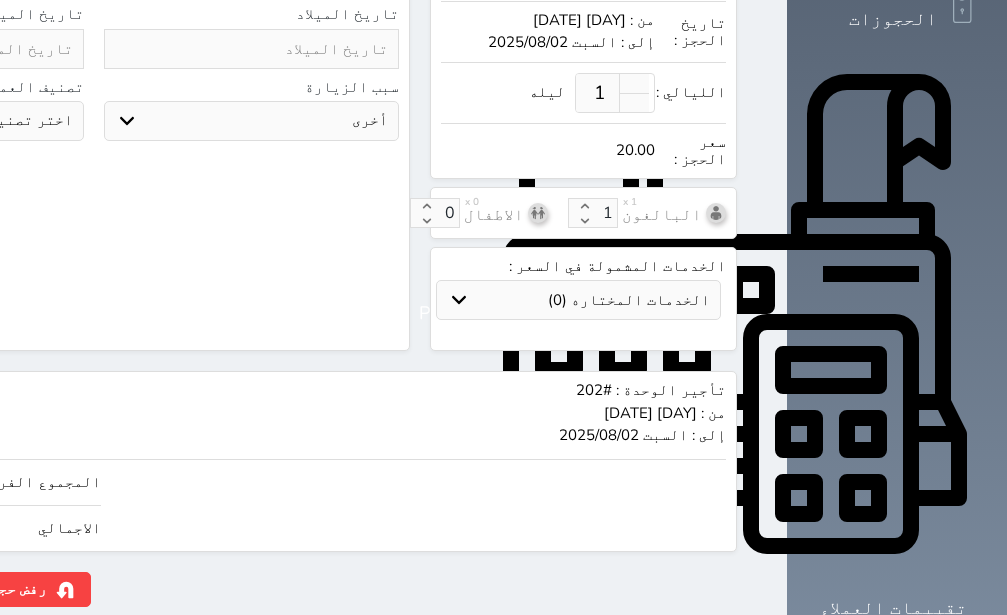 type on "200" 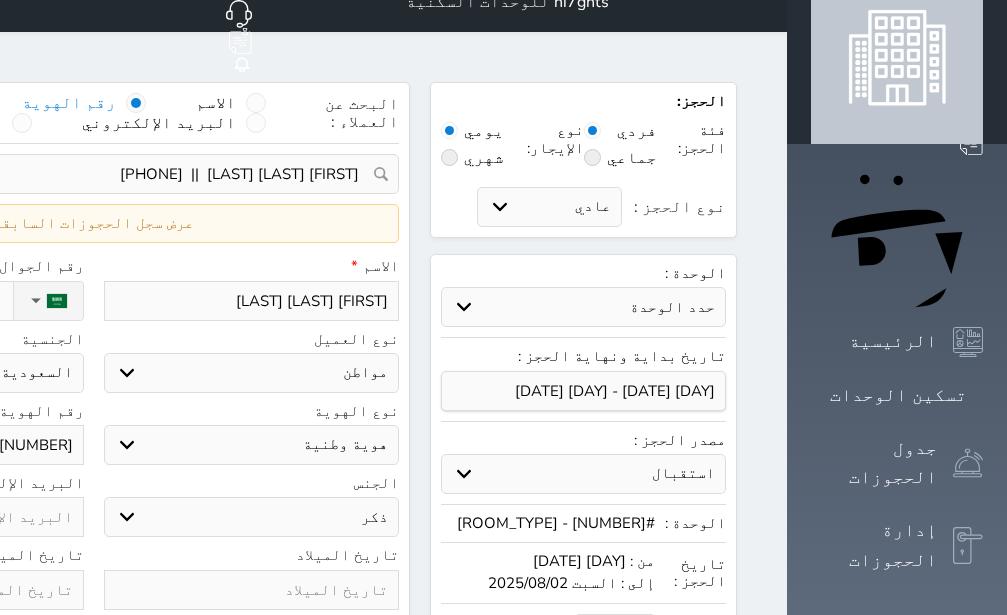 scroll, scrollTop: 569, scrollLeft: 0, axis: vertical 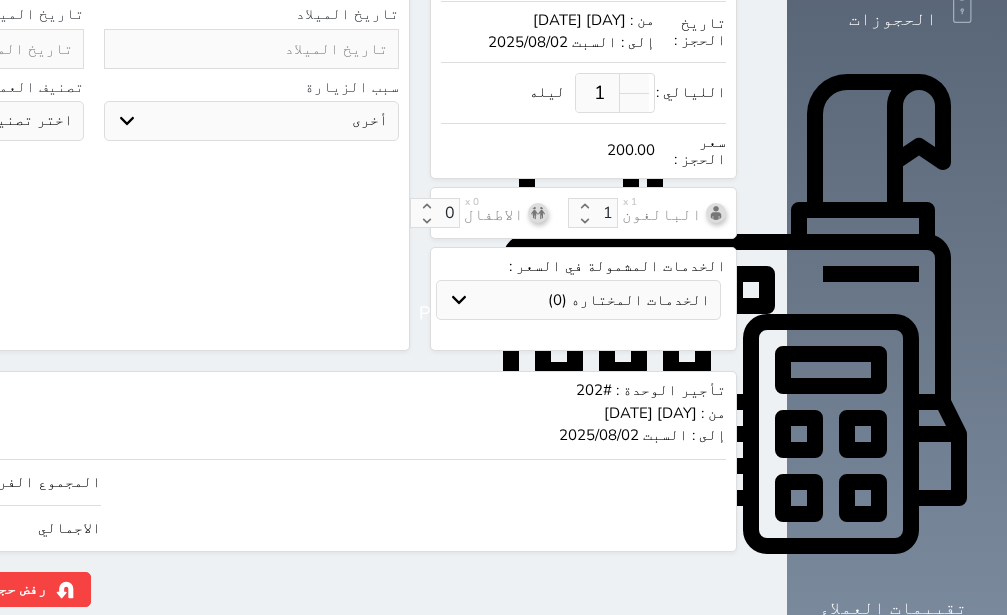 type on "200.00" 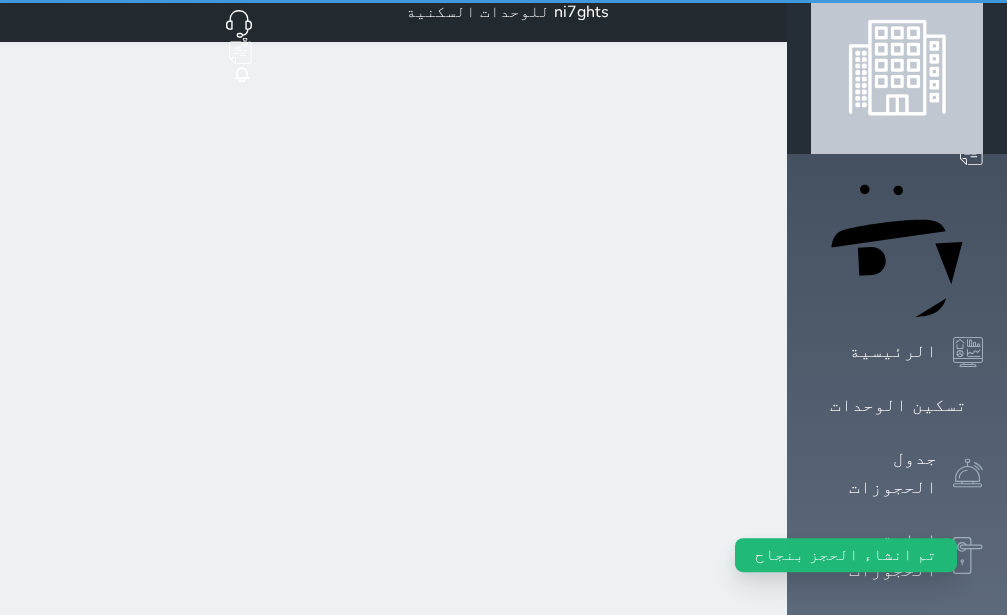 scroll, scrollTop: 0, scrollLeft: 0, axis: both 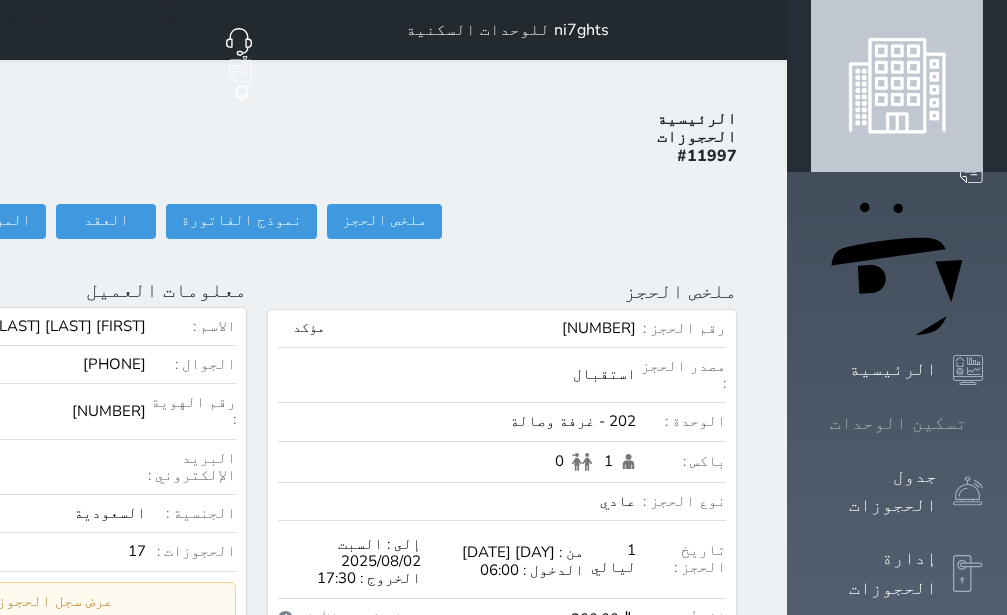 click on "تسكين الوحدات" at bounding box center (898, 423) 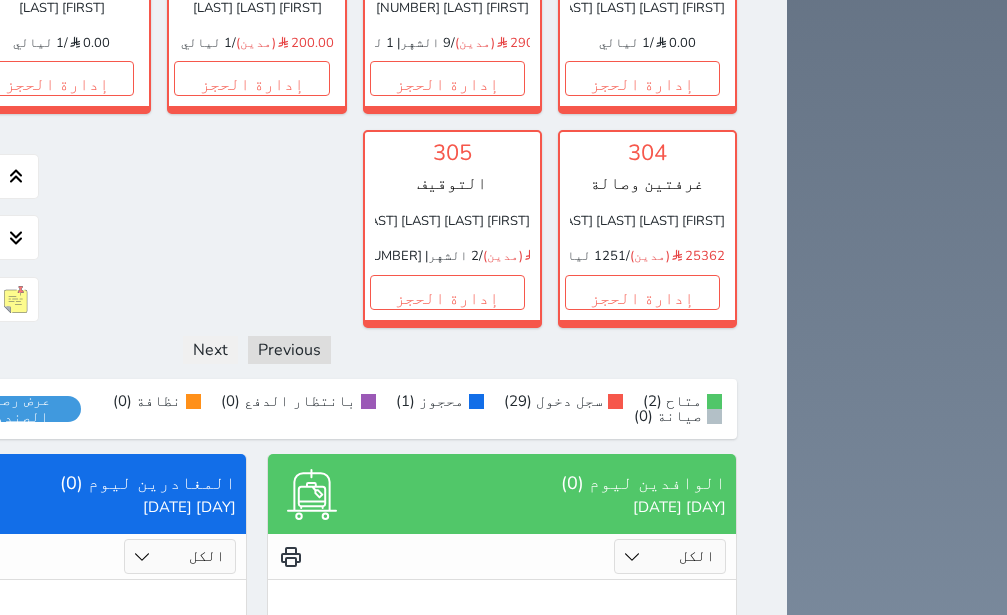 scroll, scrollTop: 1803, scrollLeft: 0, axis: vertical 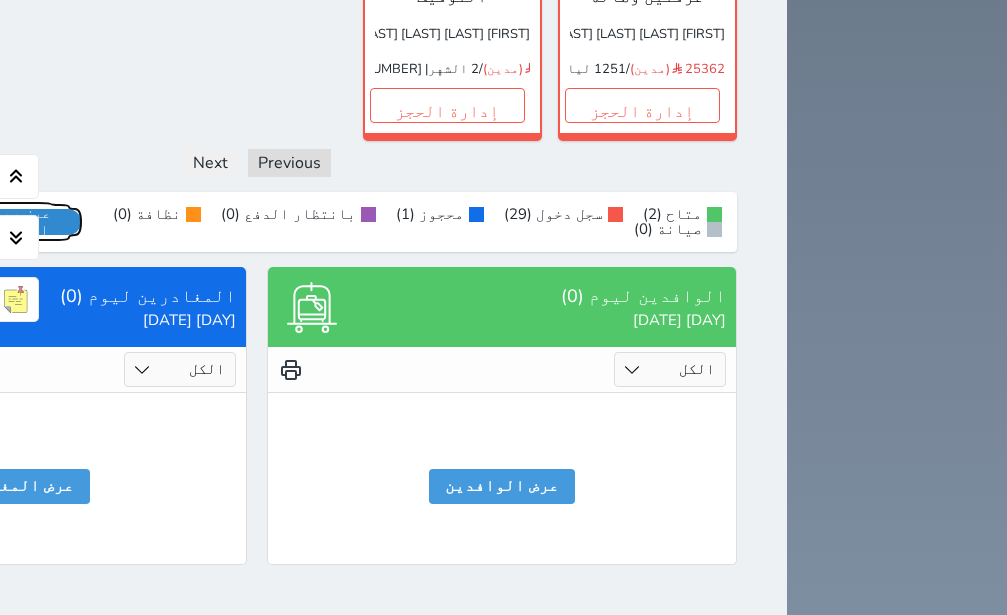 click on "عرض رصيد الصندوق" at bounding box center (17, 222) 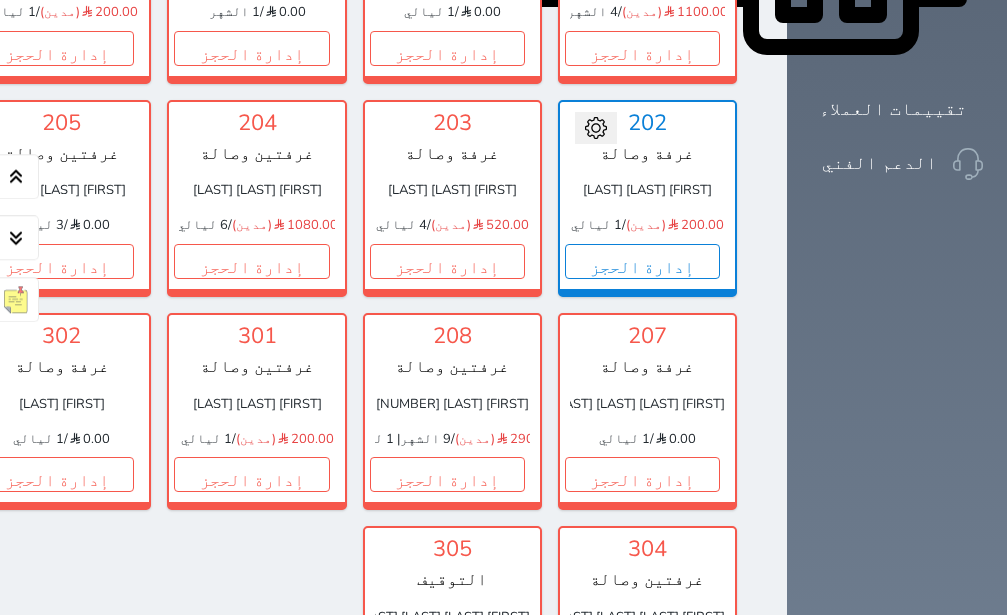 scroll, scrollTop: 1047, scrollLeft: 0, axis: vertical 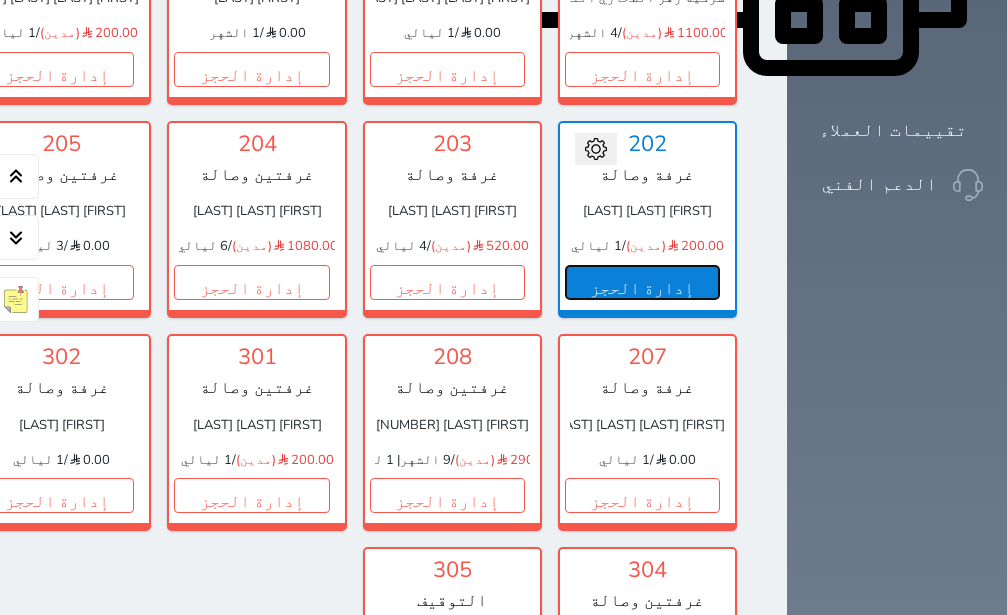 click on "إدارة الحجز" at bounding box center [642, 282] 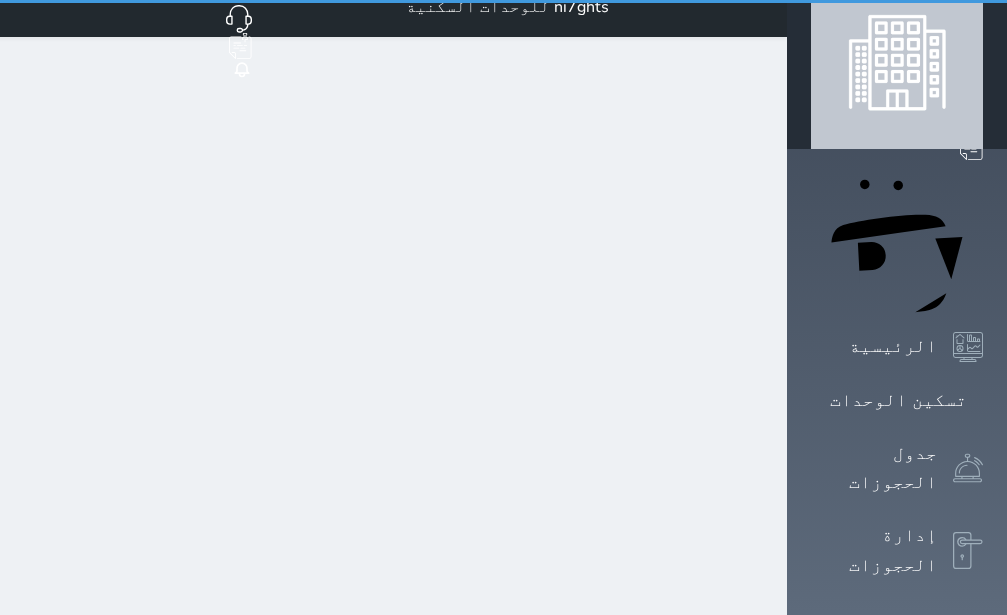 scroll, scrollTop: 0, scrollLeft: 0, axis: both 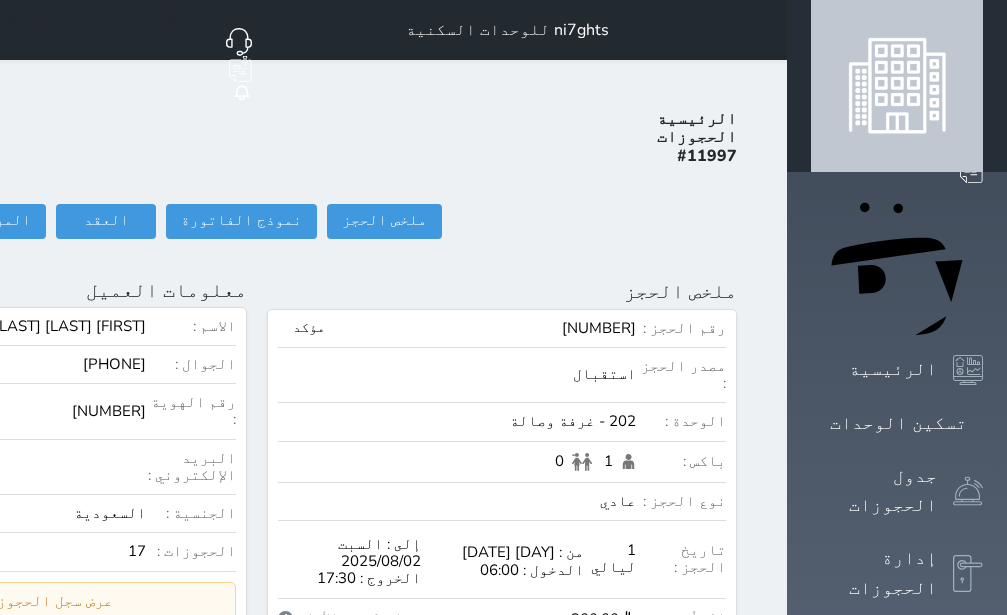 click on "تسجيل دخول" at bounding box center (-156, 221) 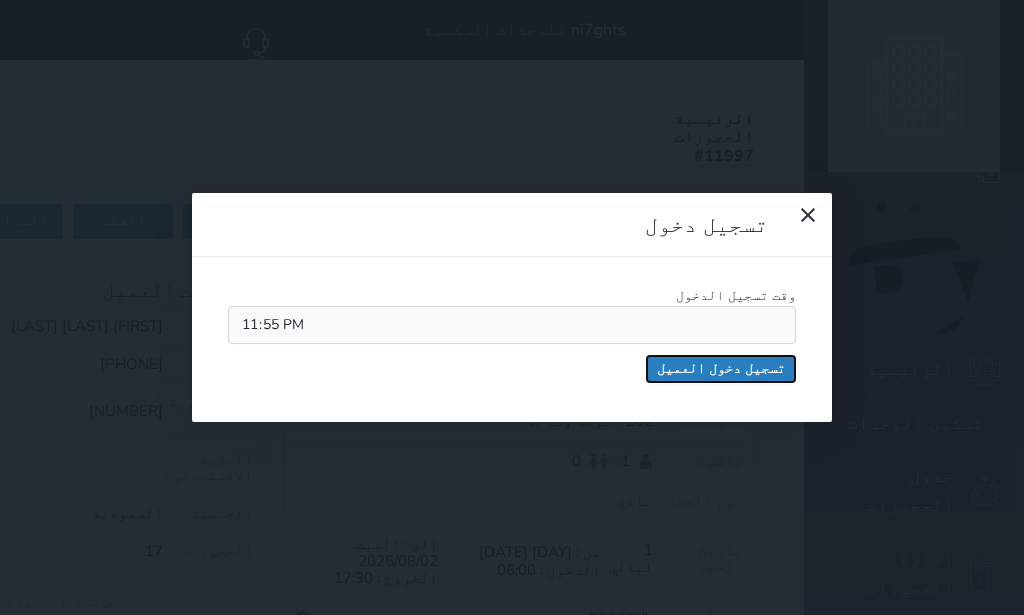 click on "تسجيل دخول العميل" at bounding box center [721, 369] 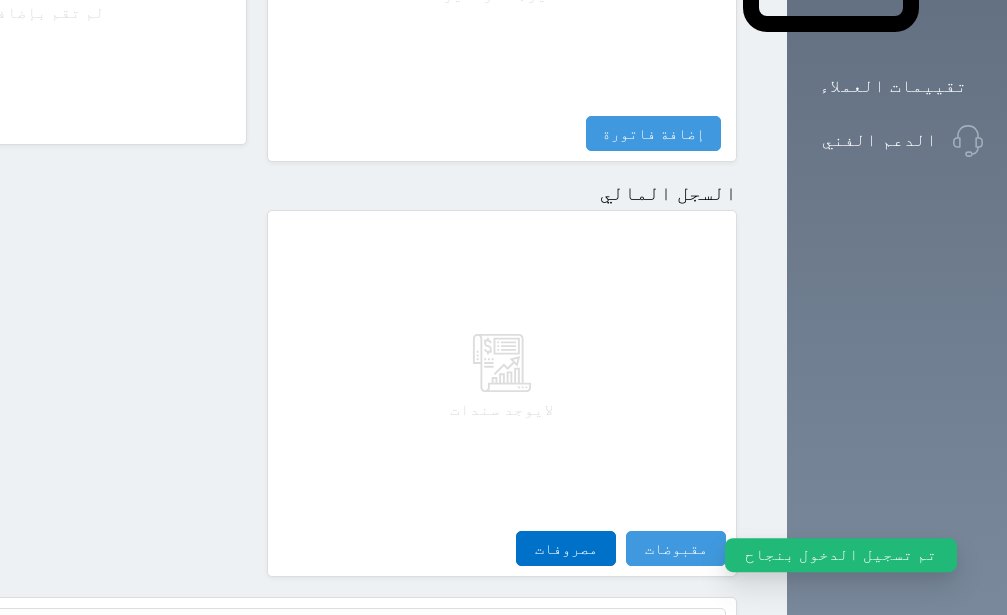scroll, scrollTop: 1110, scrollLeft: 0, axis: vertical 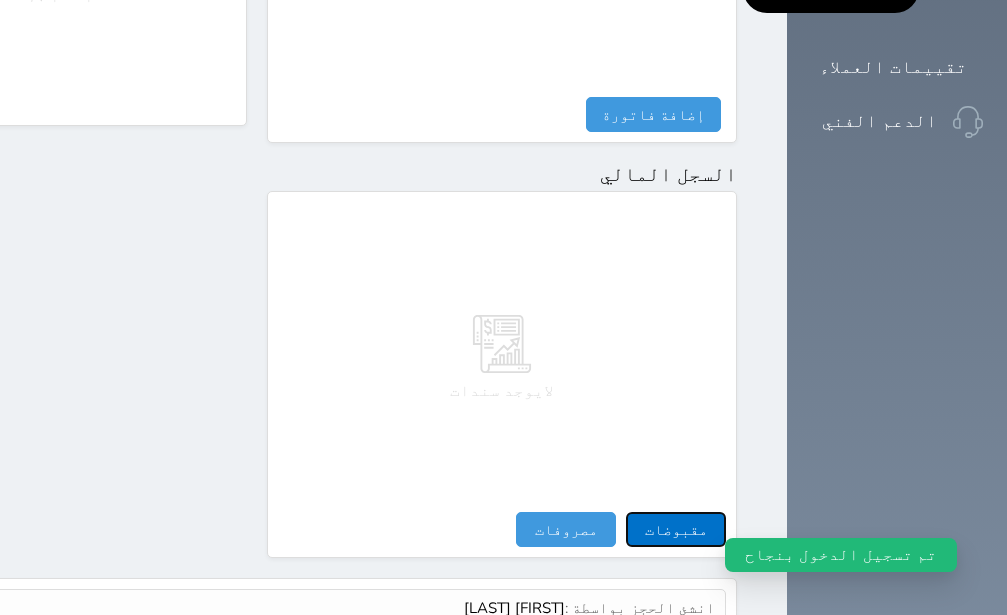 click on "مقبوضات" at bounding box center [676, 529] 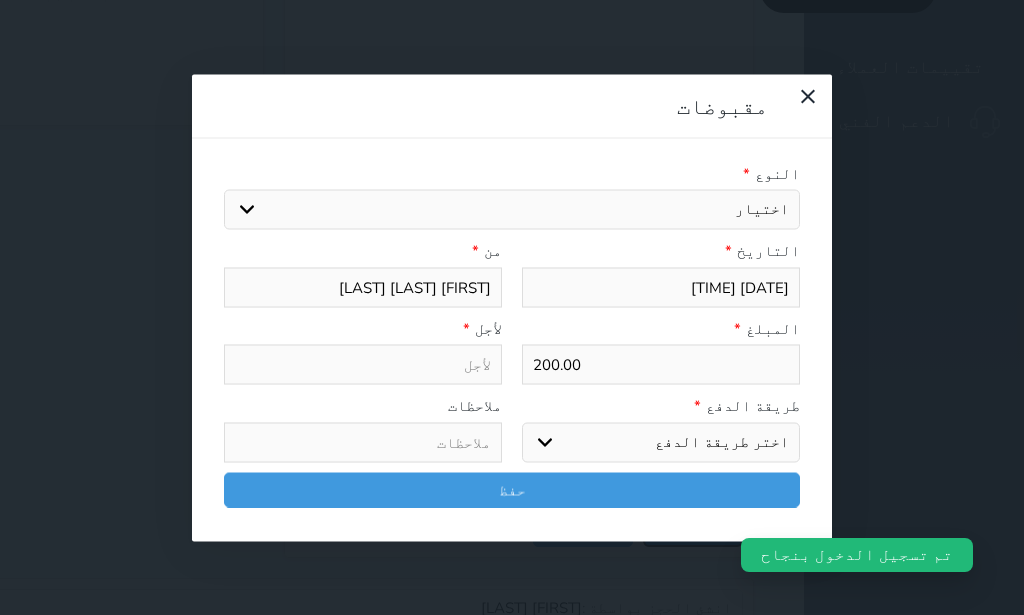 select 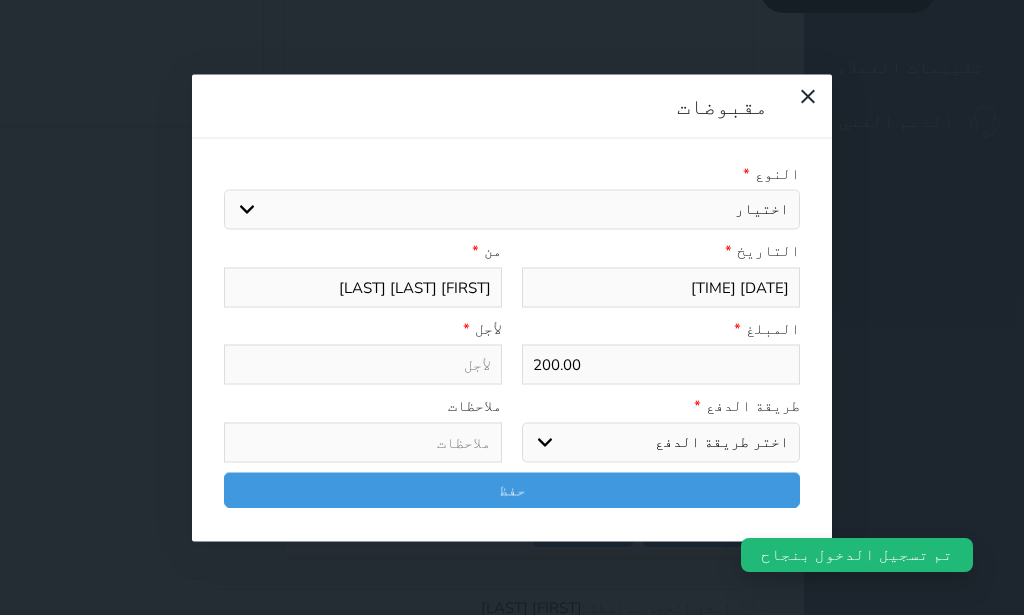 click on "اختيار   ايجار تامين عربون" at bounding box center [512, 210] 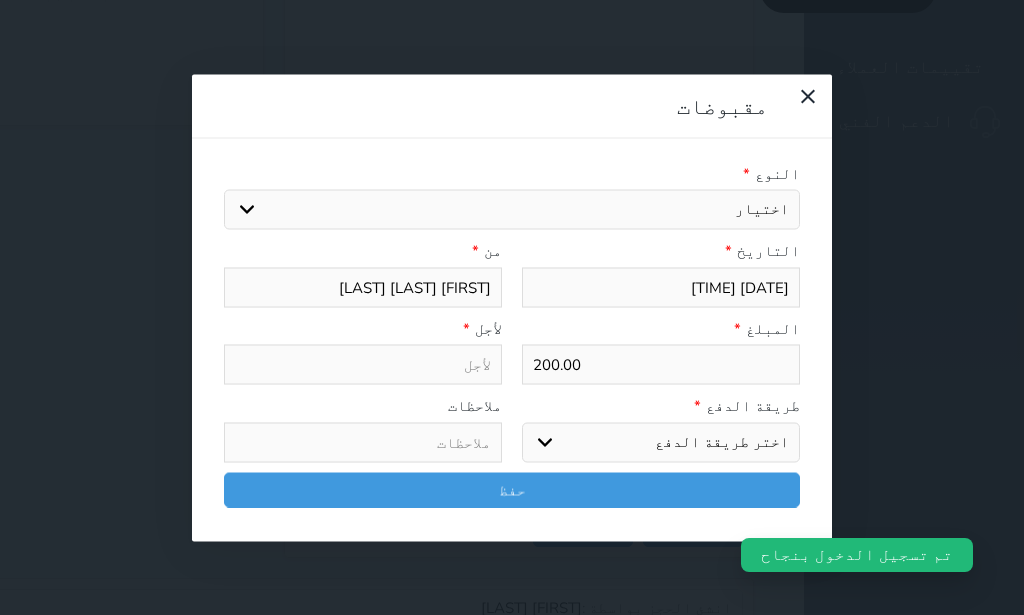 click on "ايجار" at bounding box center [0, 0] 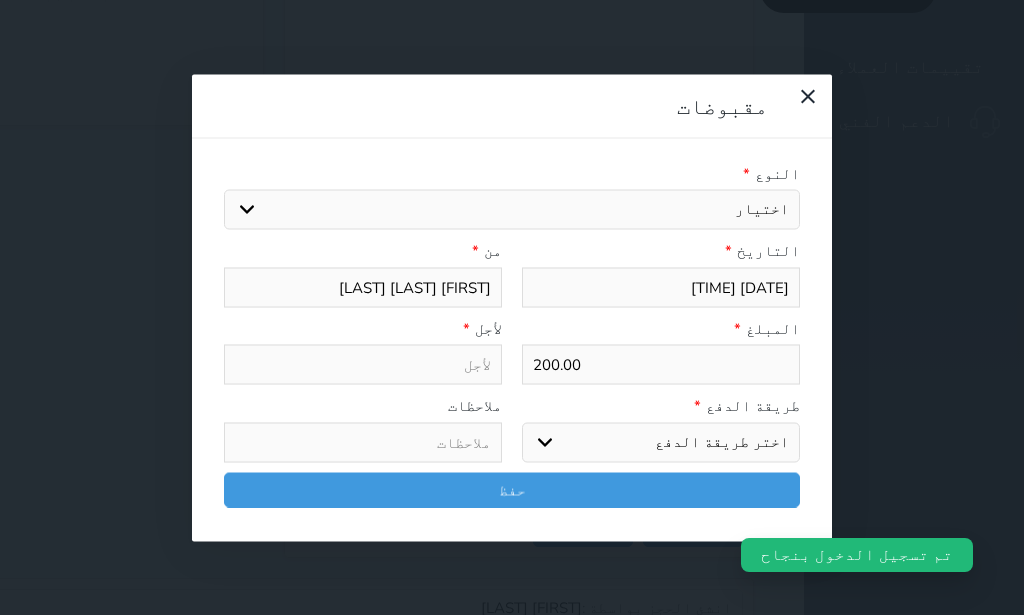 select 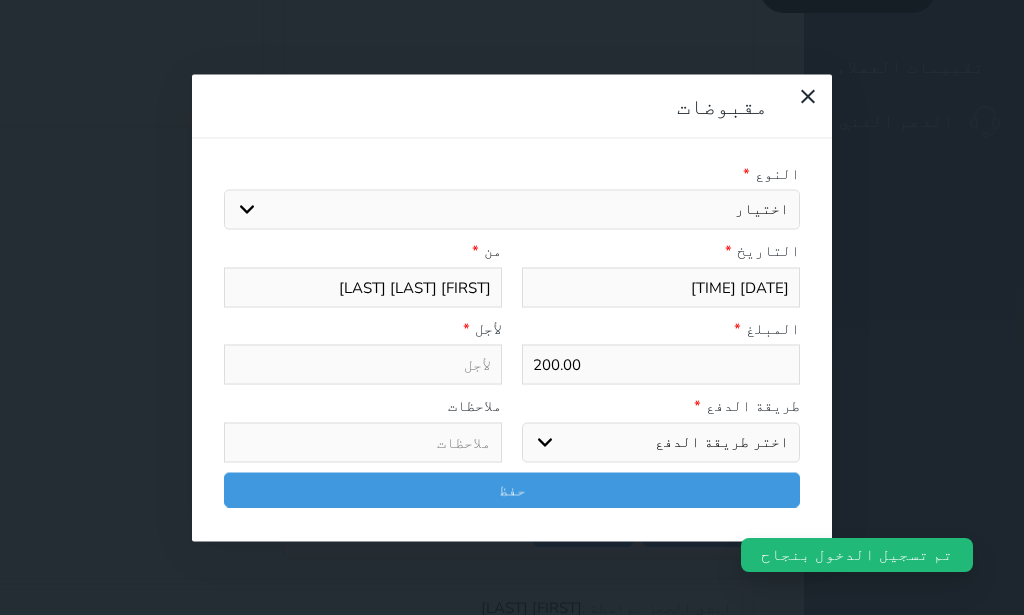 type on "ايجار - الوحدة - 202" 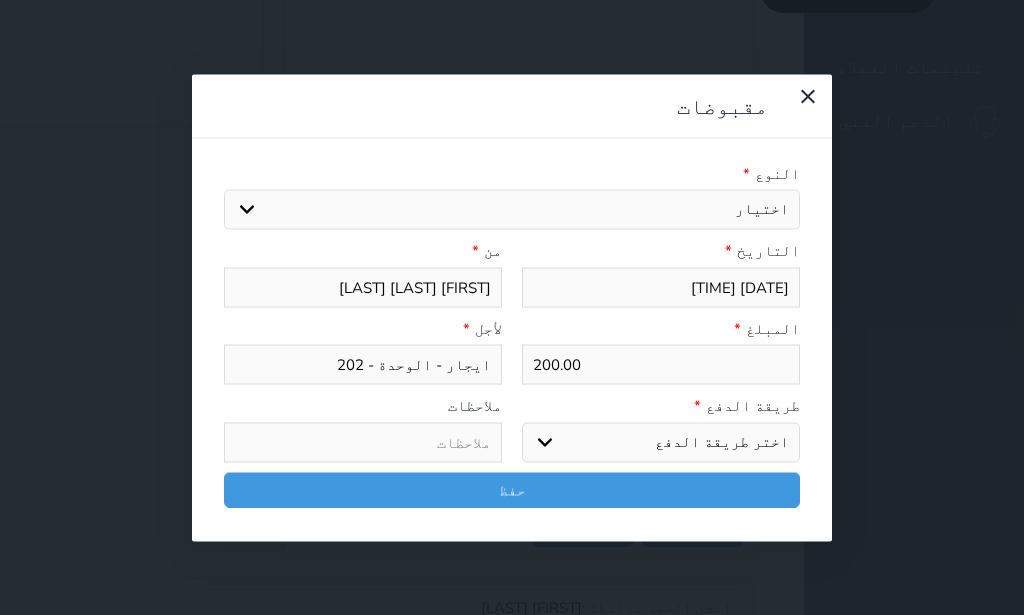 click on "اختر طريقة الدفع   دفع نقدى   تحويل بنكى   مدى   بطاقة ائتمان   آجل" at bounding box center (661, 442) 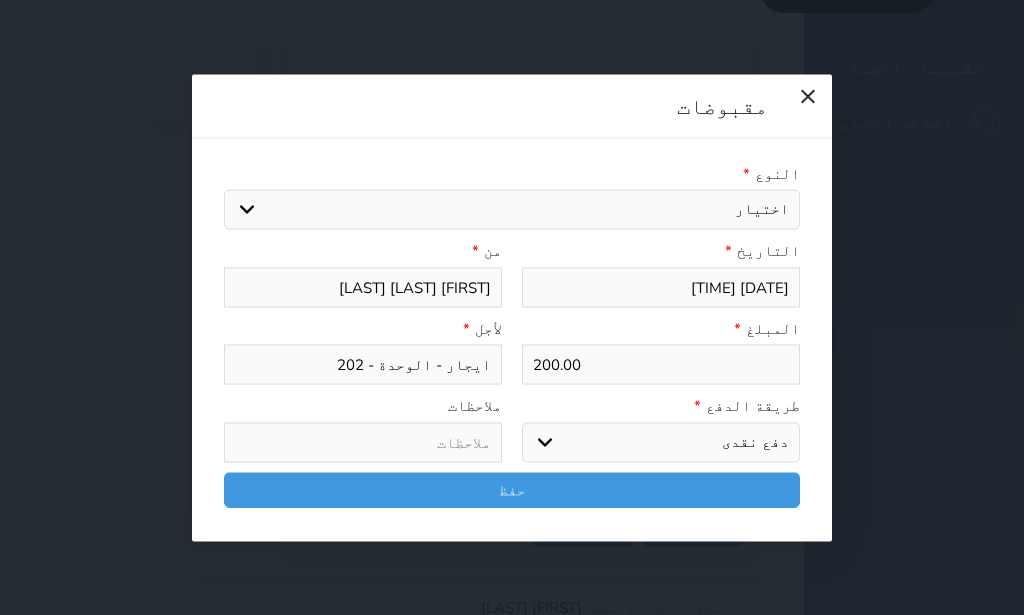 click on "دفع نقدى" at bounding box center (0, 0) 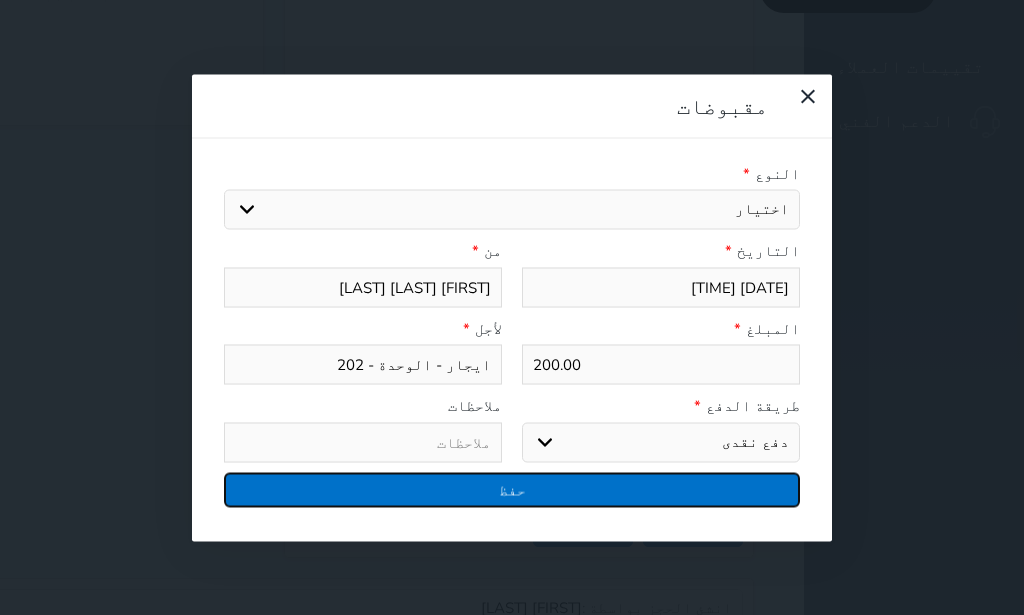 click on "حفظ" at bounding box center [512, 489] 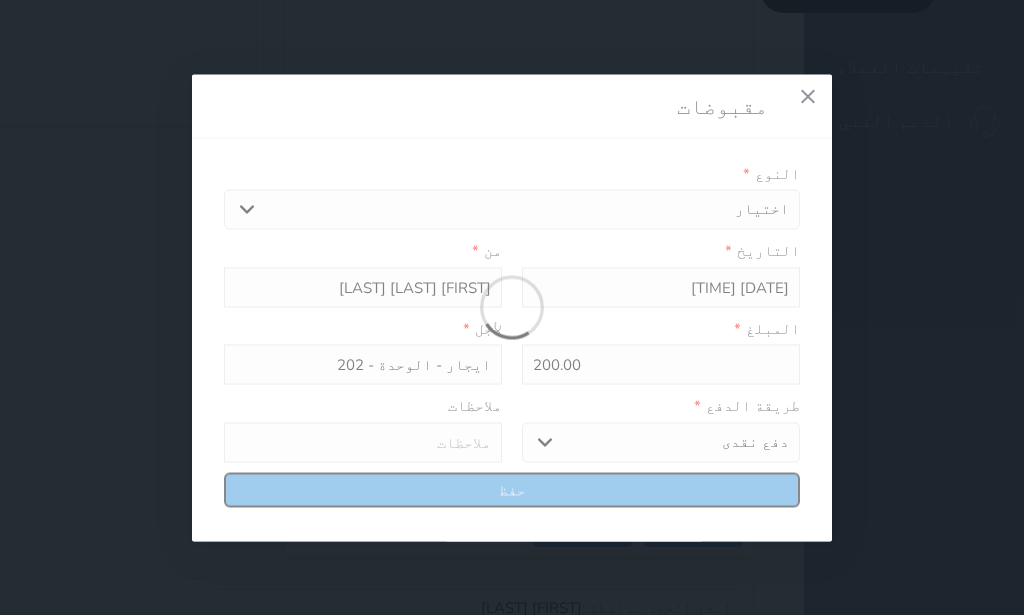 select 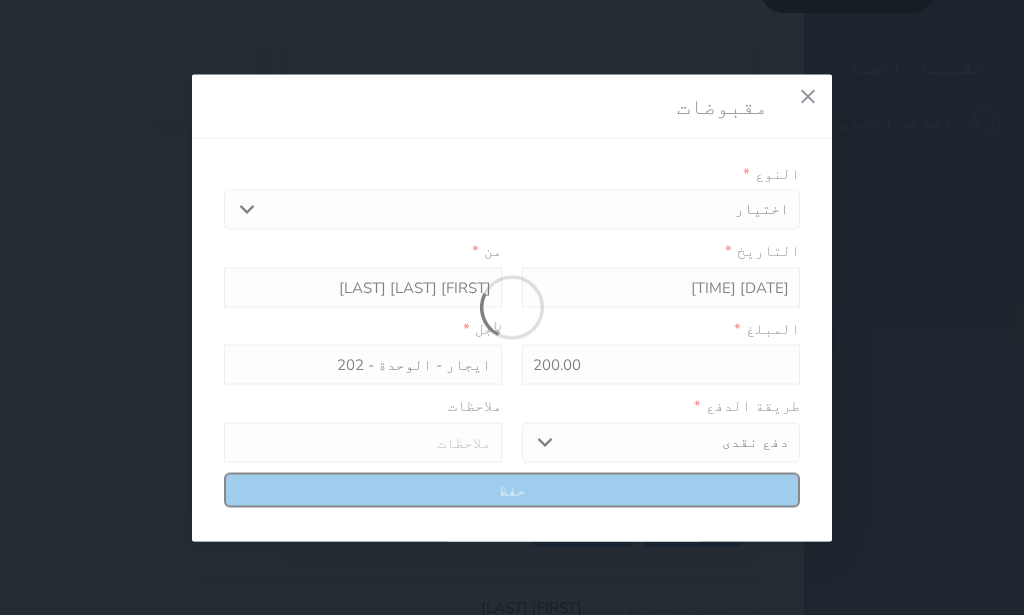 type 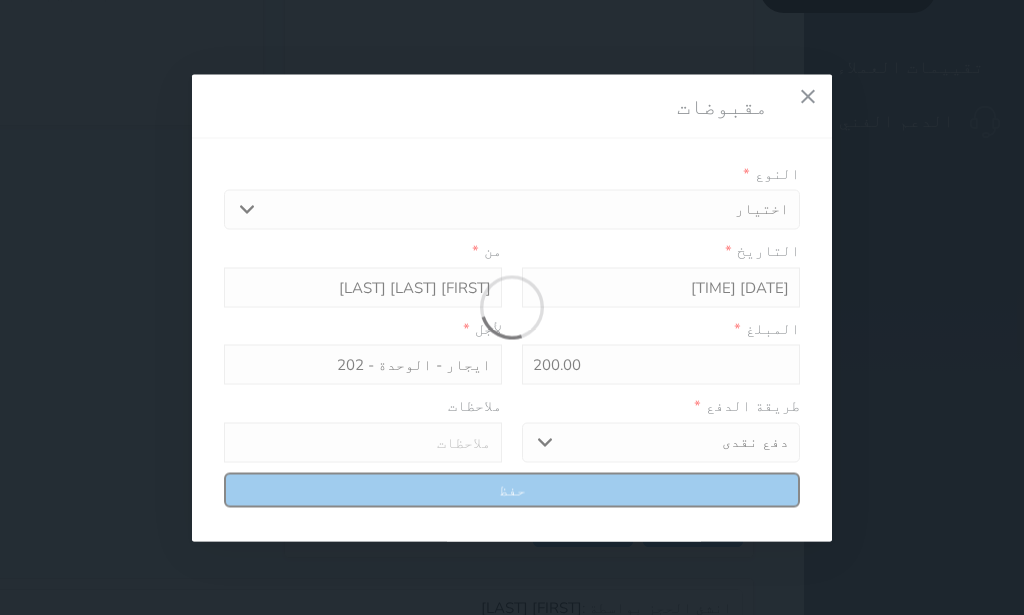 type on "0" 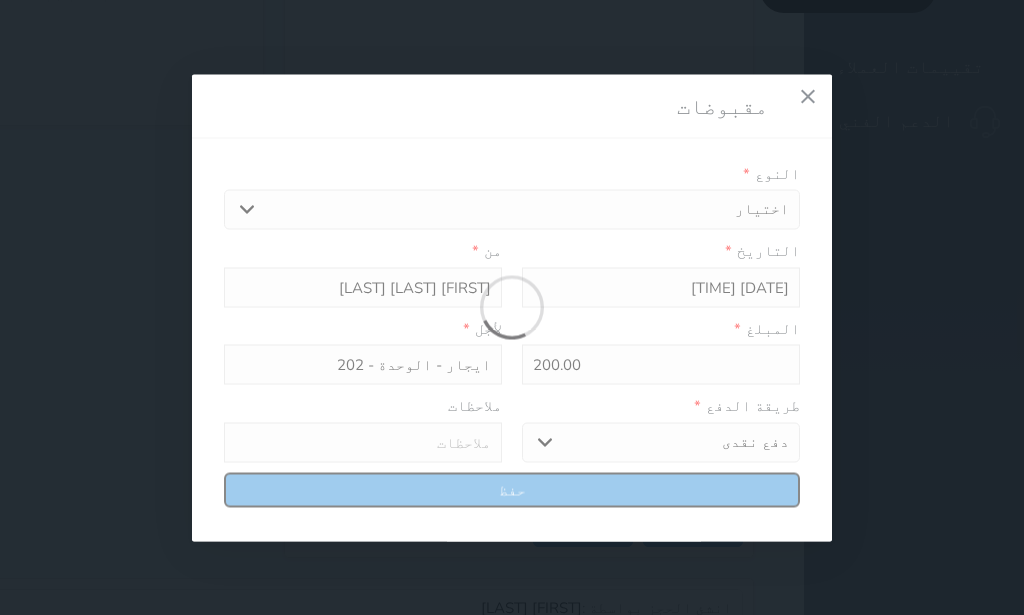 select 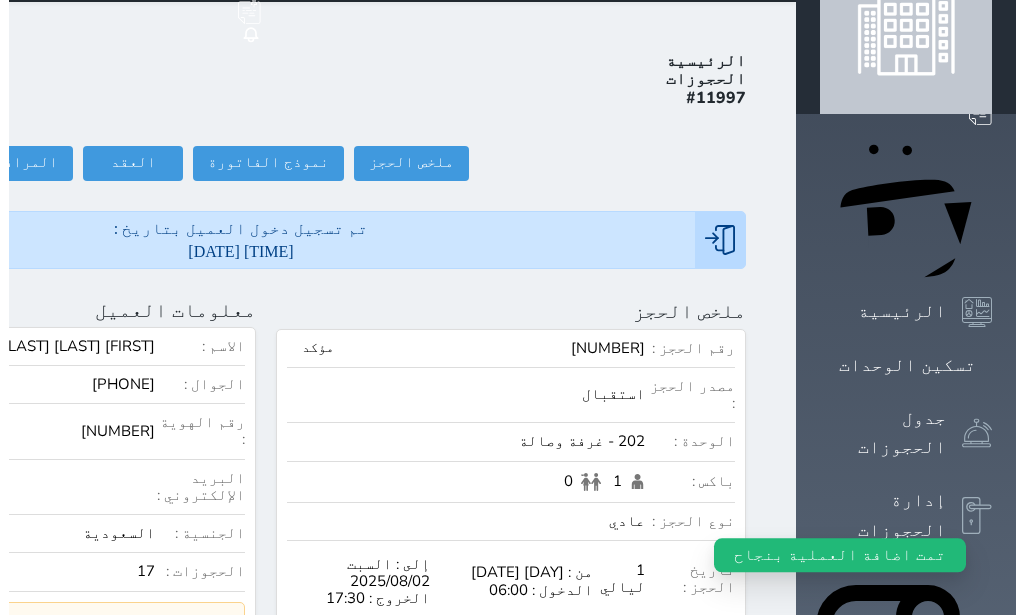 scroll, scrollTop: 0, scrollLeft: 0, axis: both 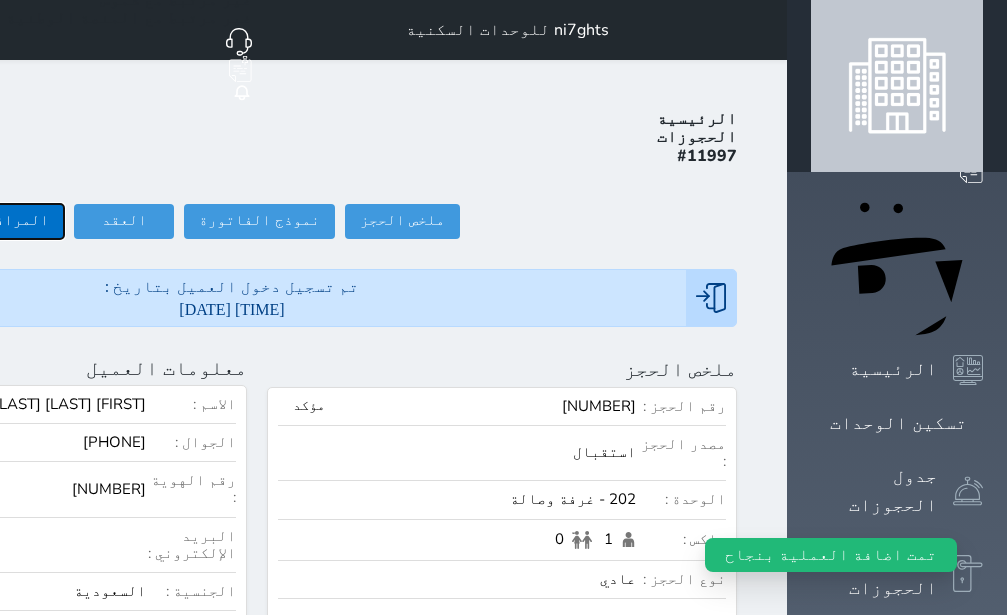 click on "المرافقين (0)" at bounding box center [-3, 221] 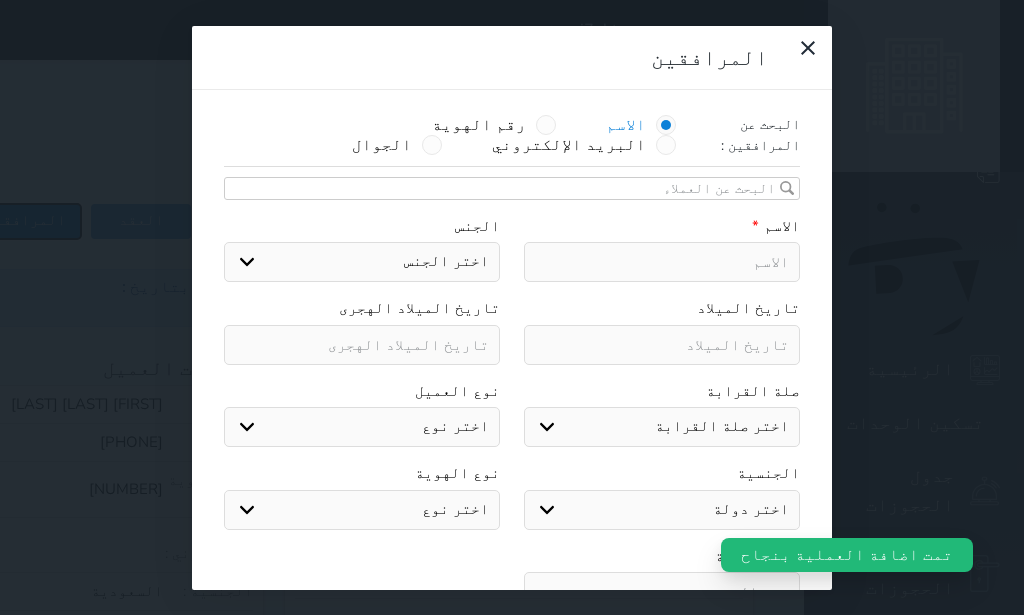 select 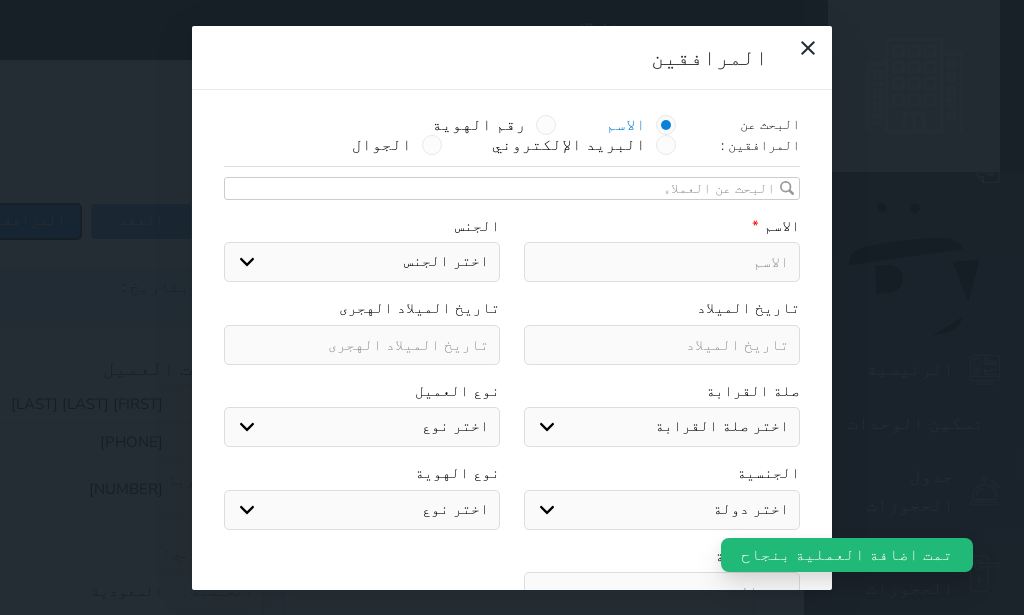 select 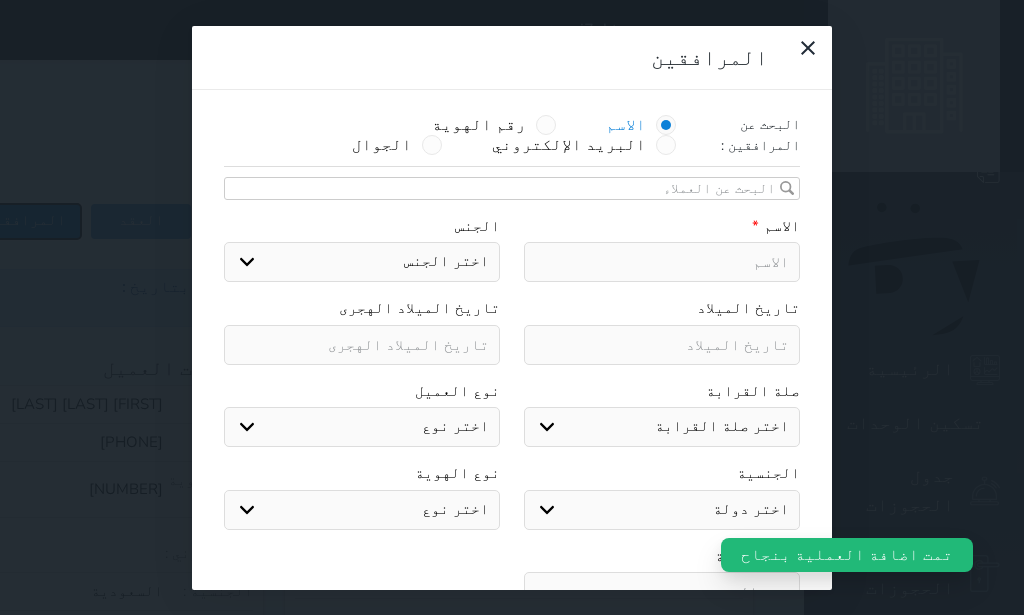 select 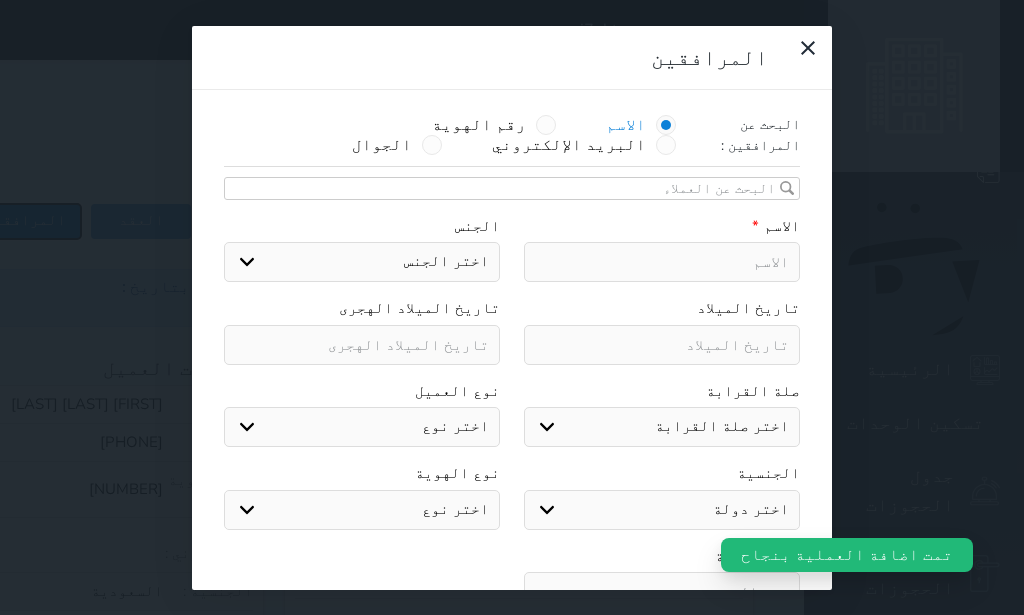 select 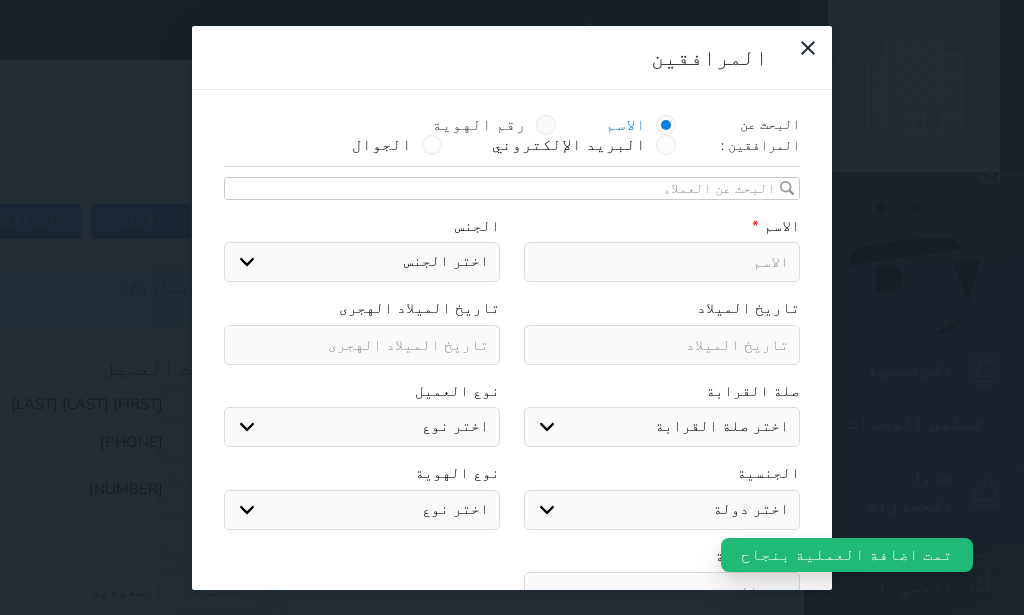 click at bounding box center [546, 125] 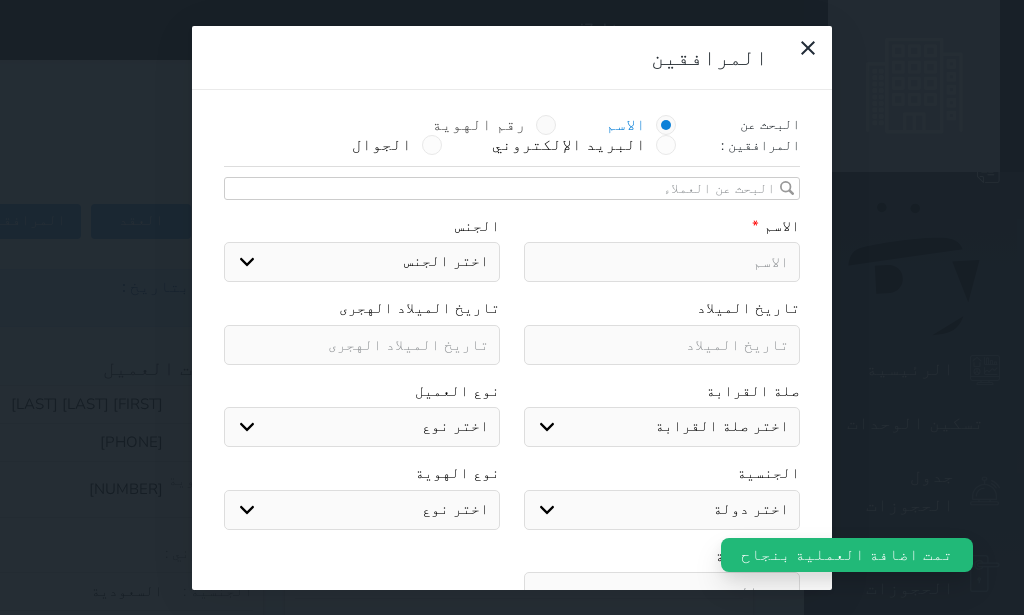 radio on "true" 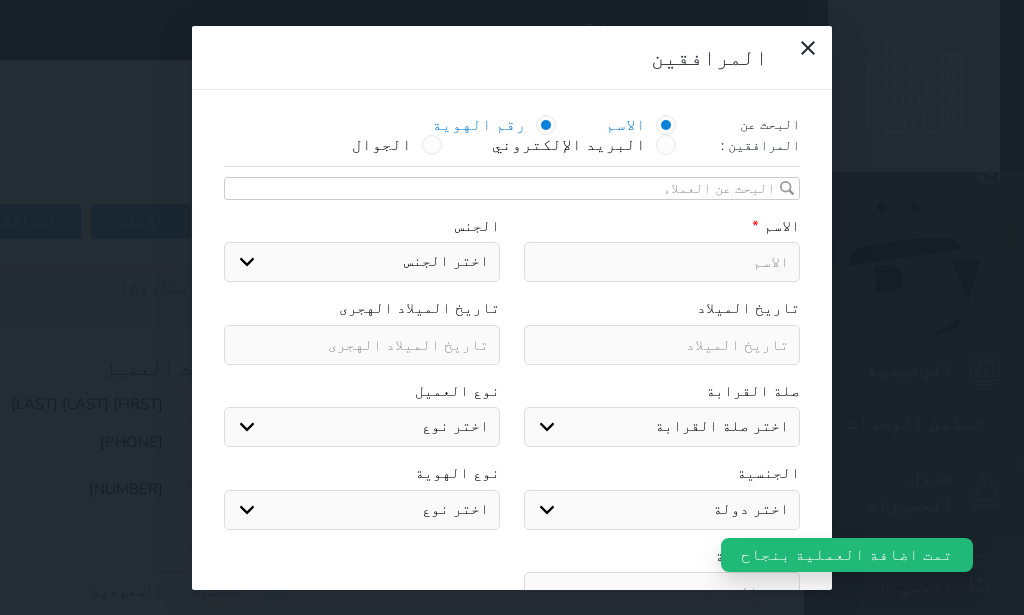 radio on "false" 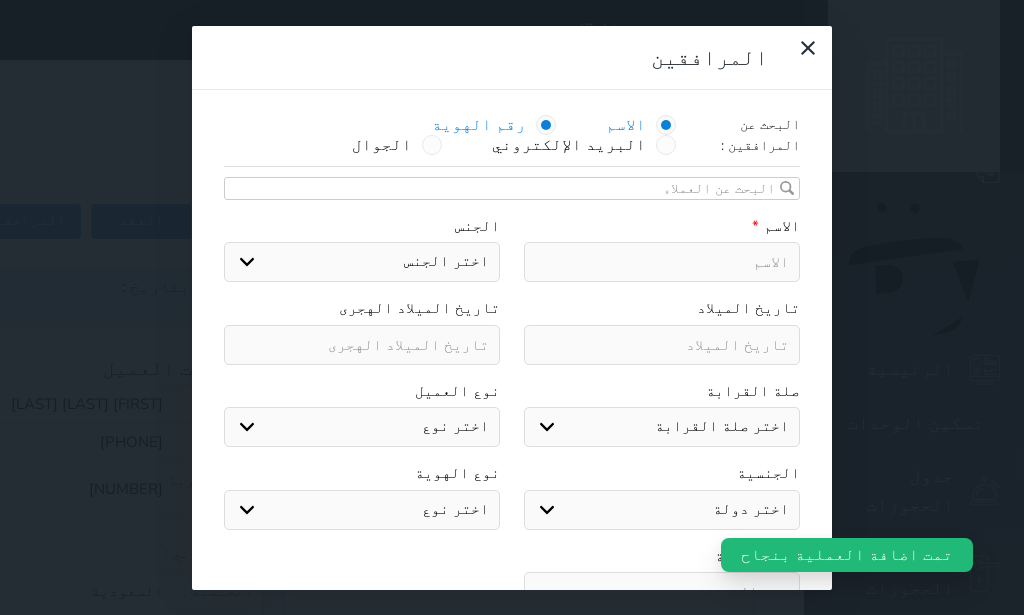 select 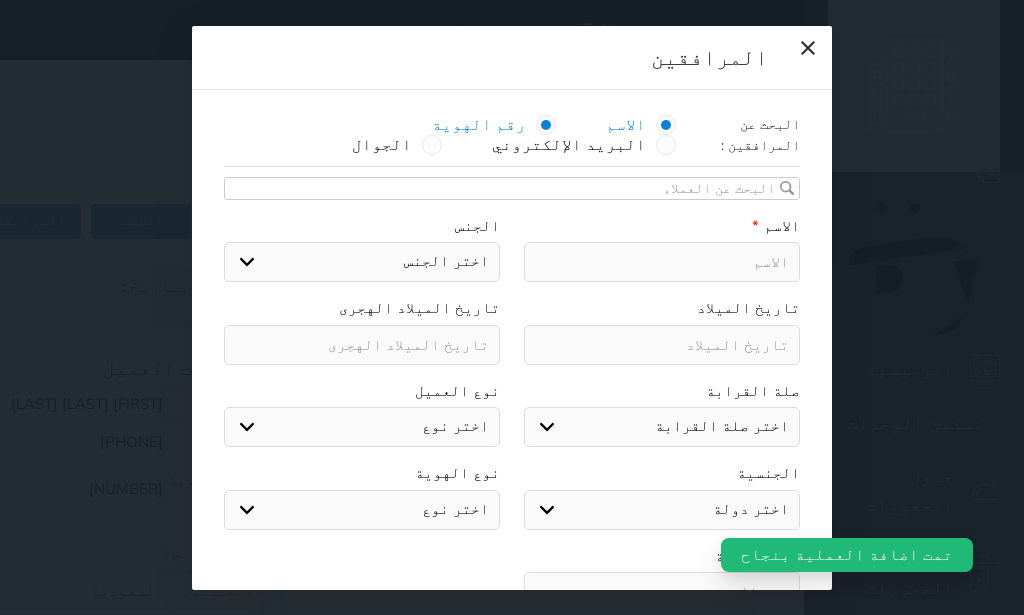 select 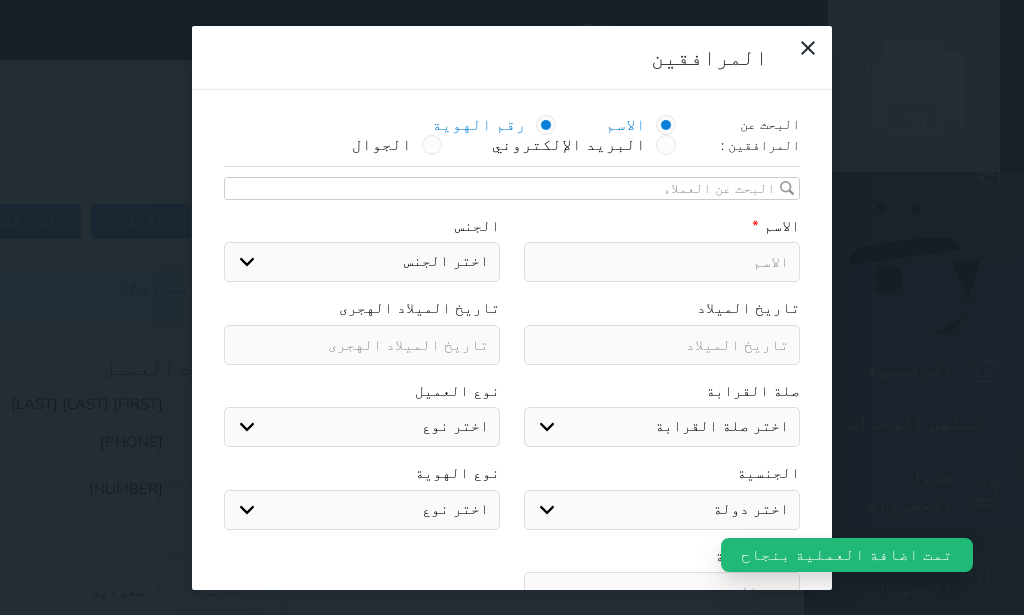 select 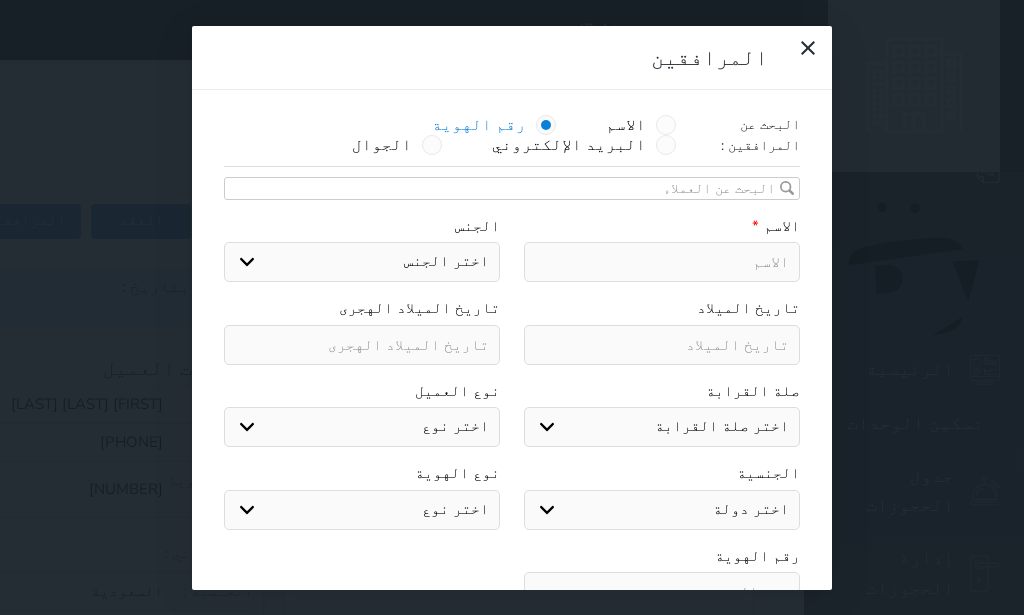 drag, startPoint x: 698, startPoint y: 176, endPoint x: 696, endPoint y: 166, distance: 10.198039 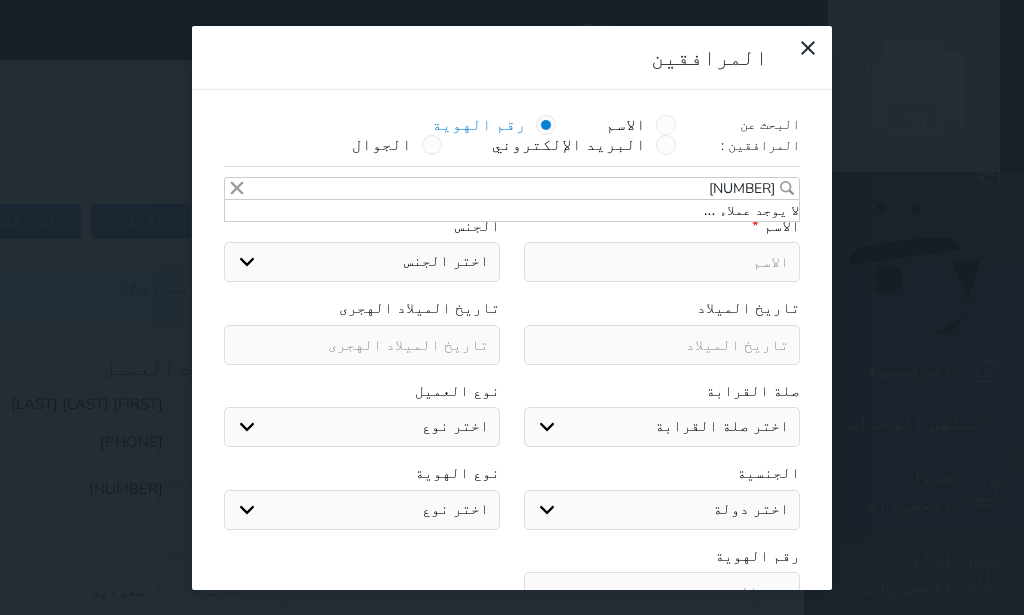 type on "[NUMBER]" 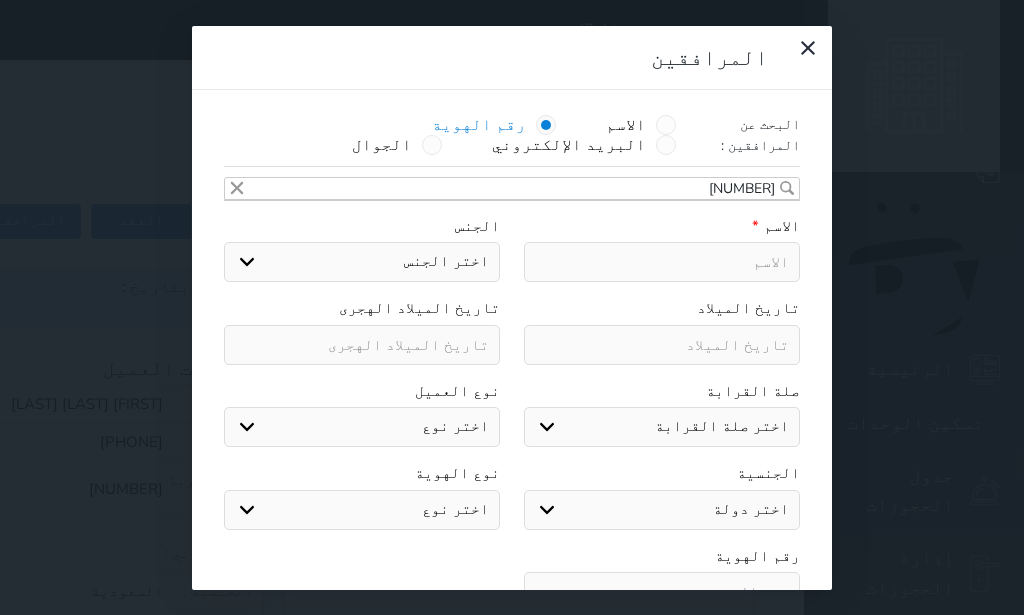 click at bounding box center [662, 262] 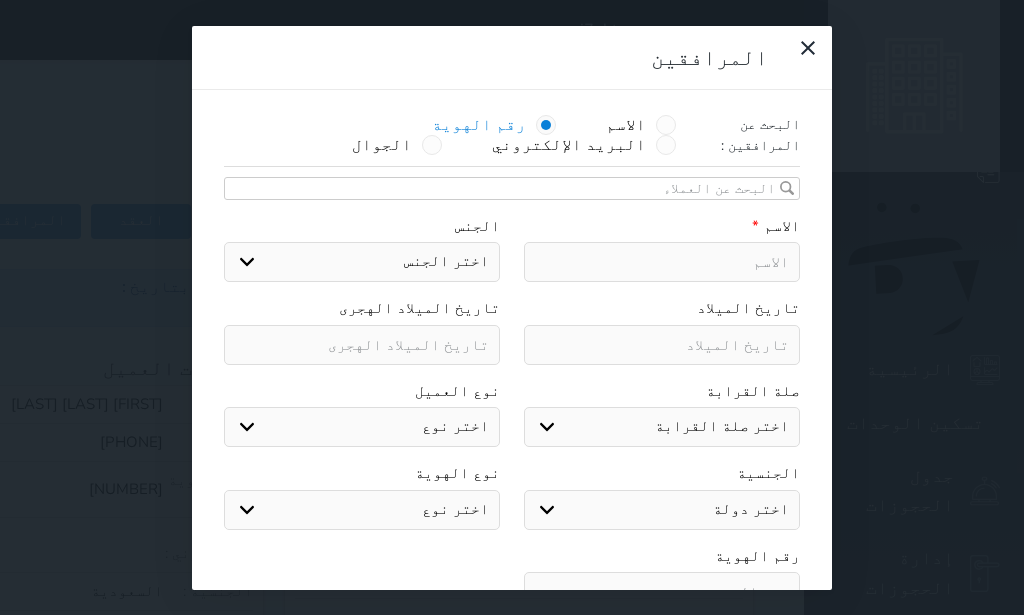 type on "S" 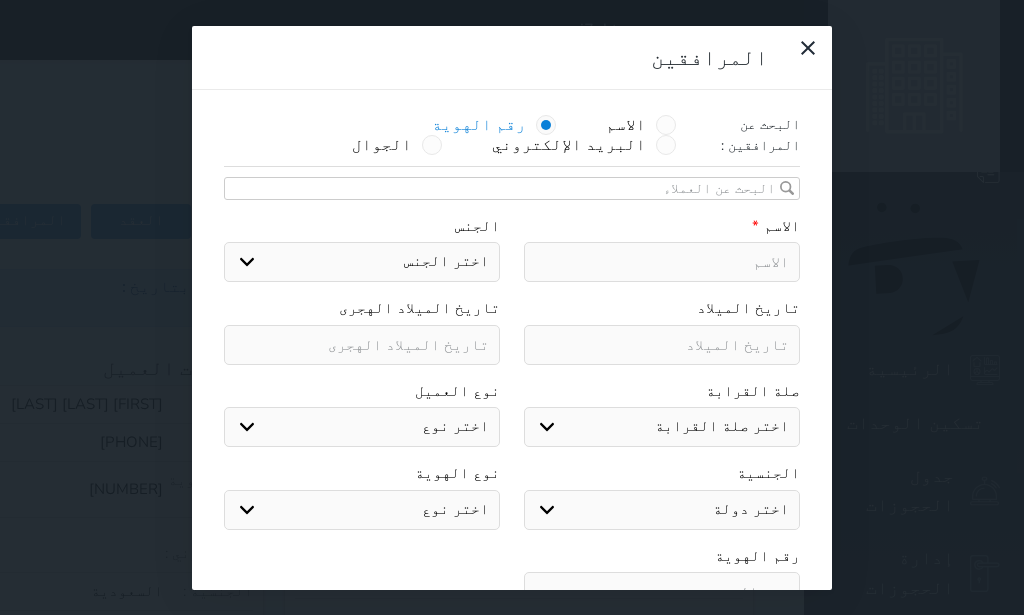 select 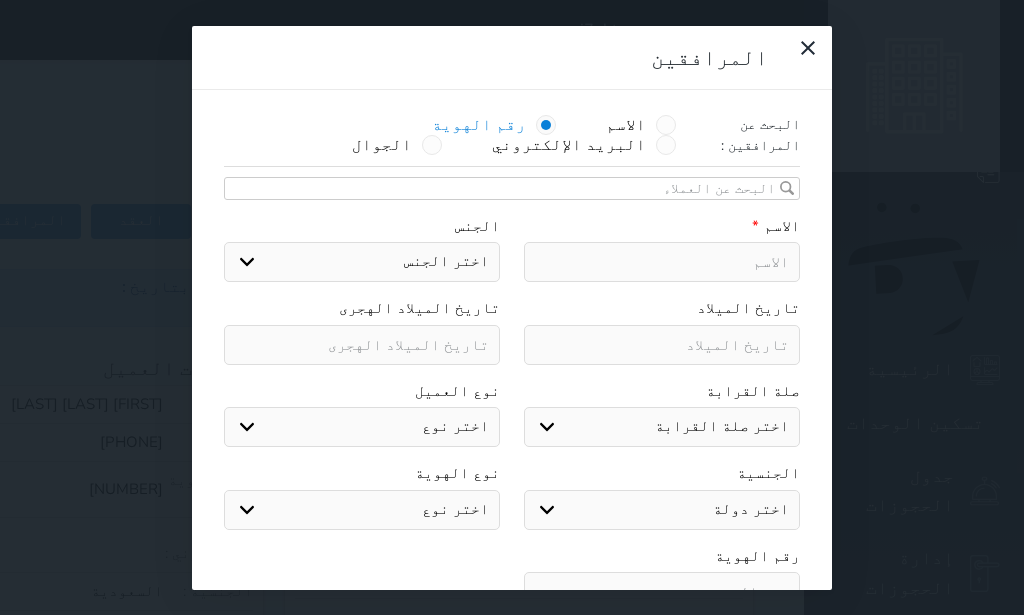 select 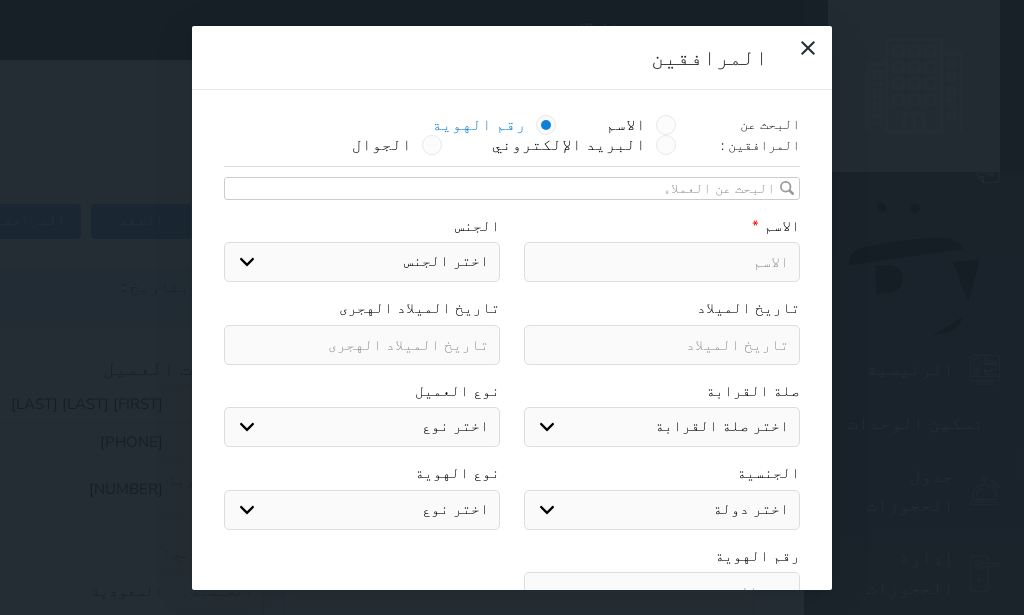 select 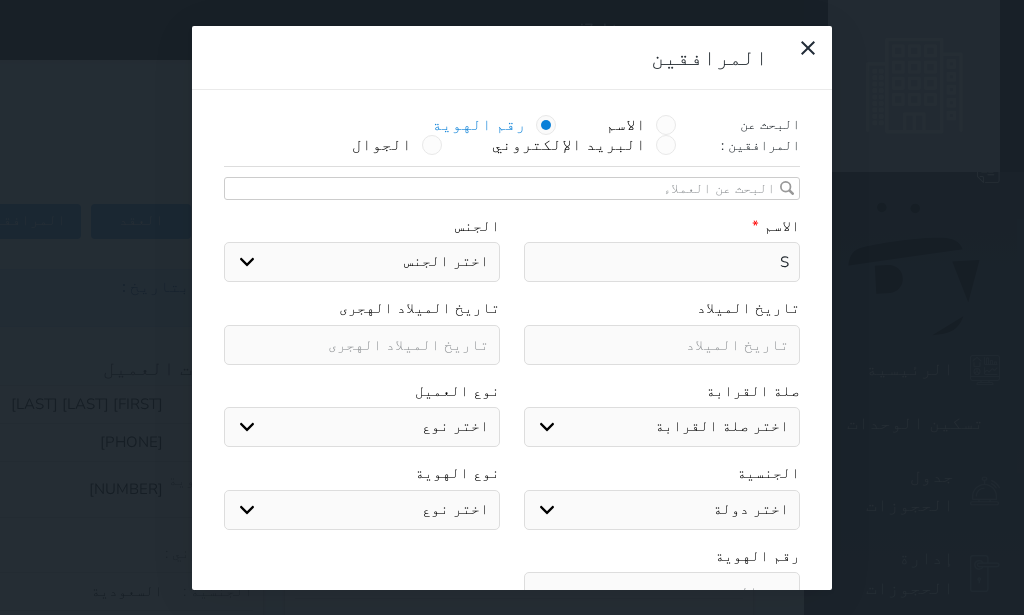 type on "SH" 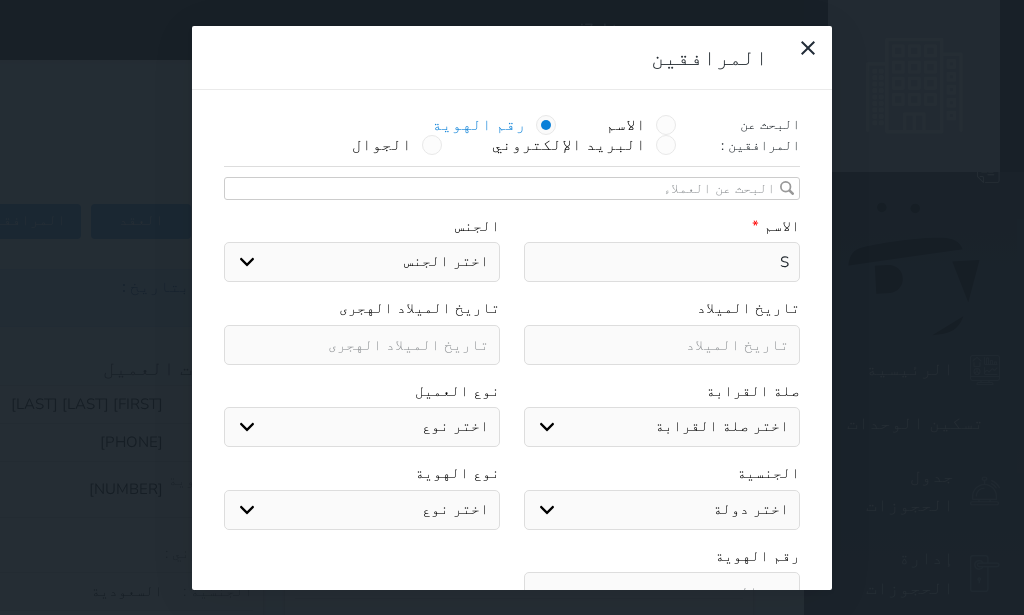 select 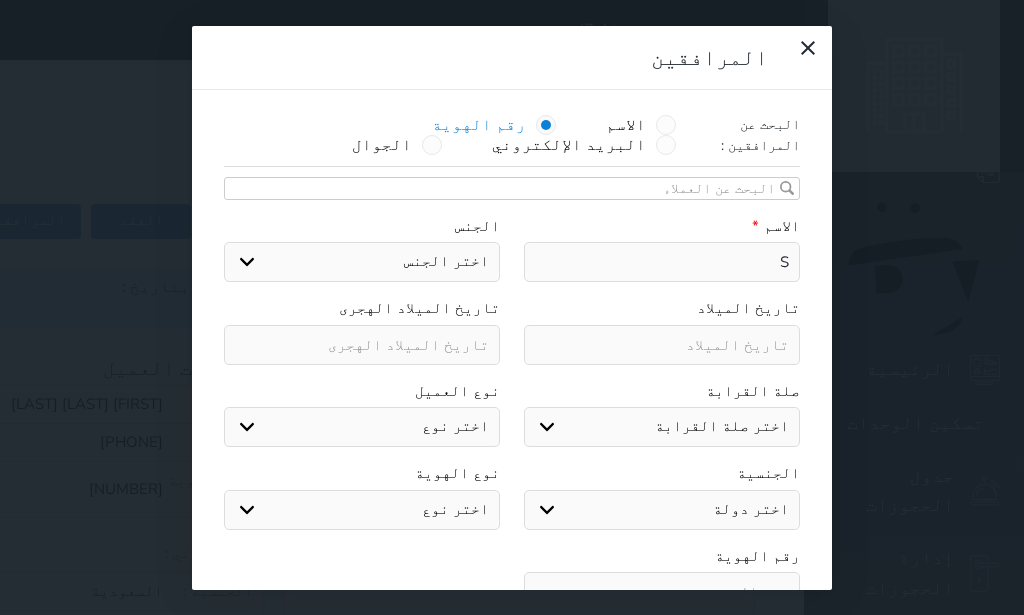 select 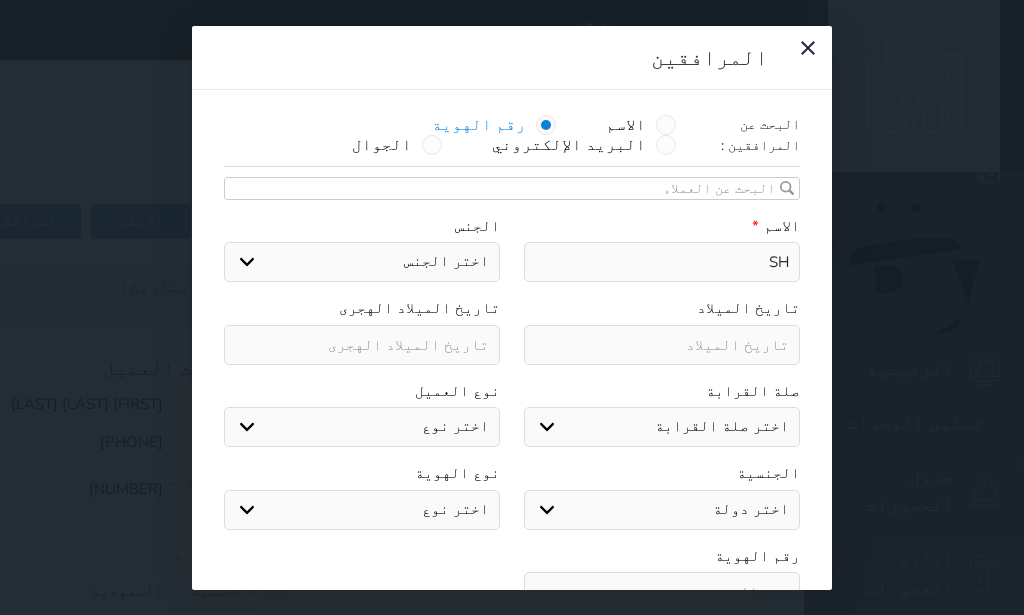 type on "SHL" 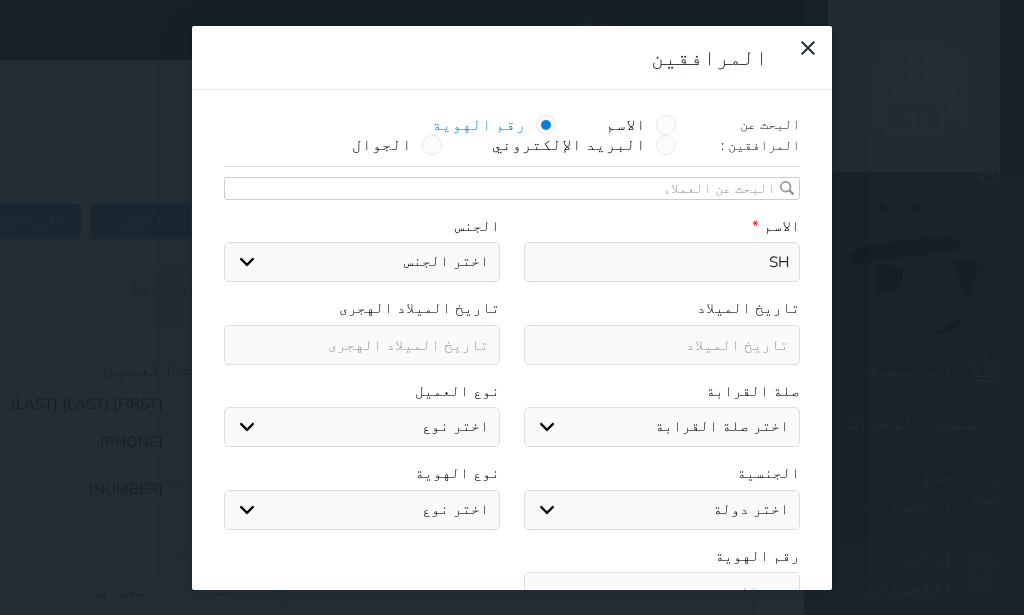 select 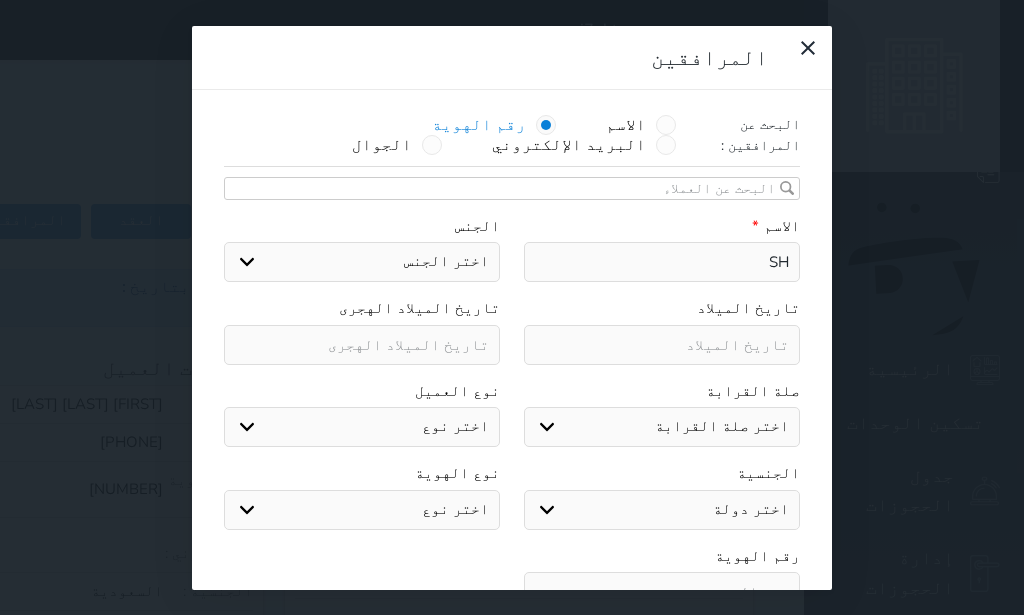 select 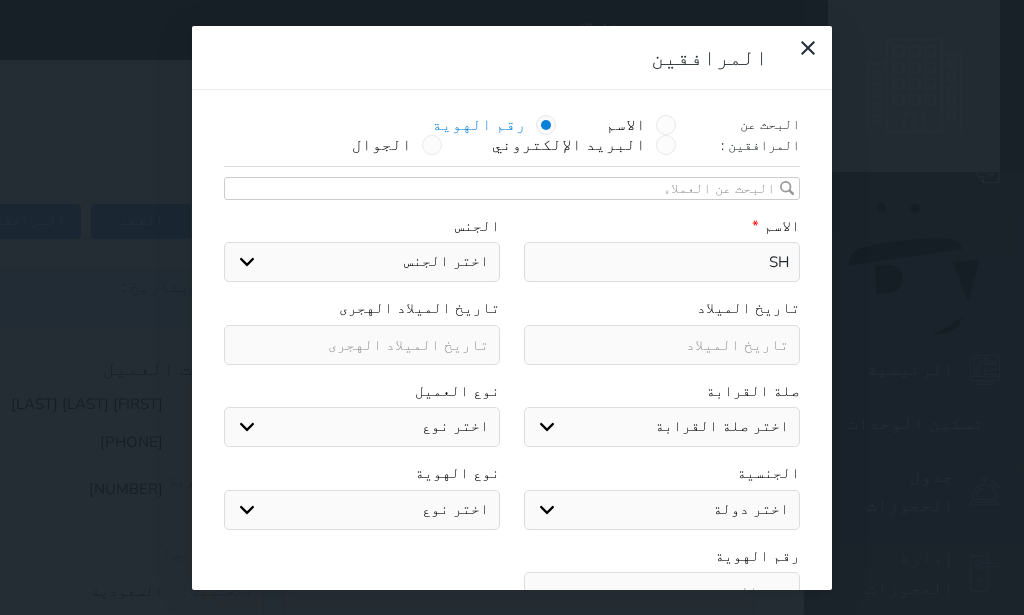 select 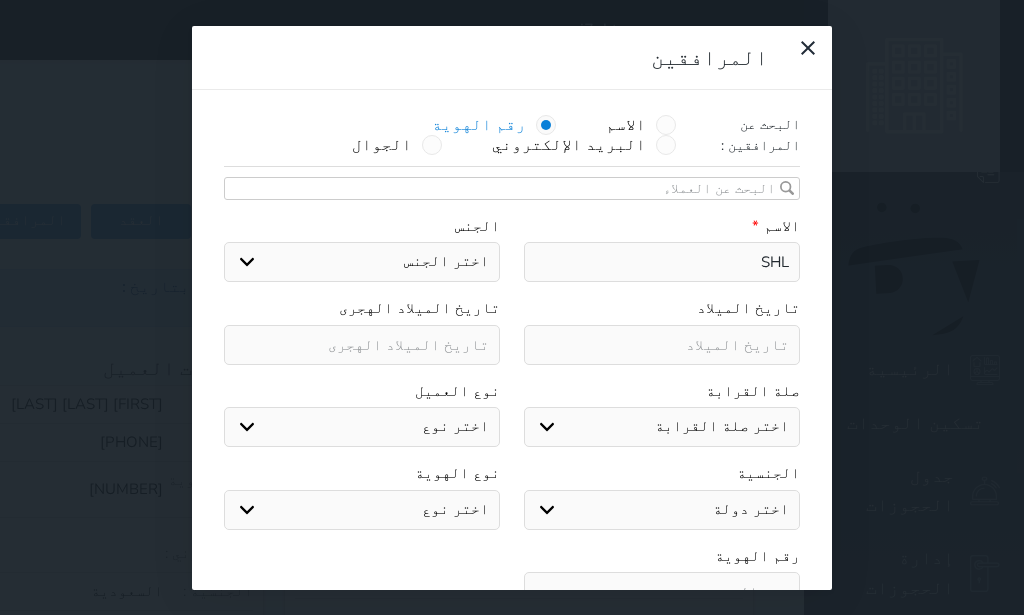 select 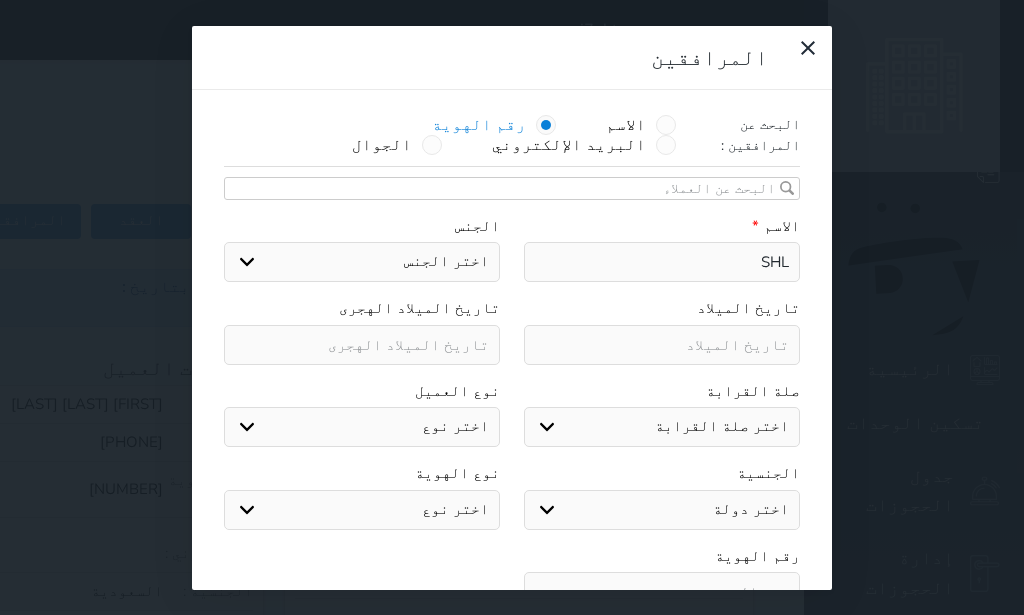 select 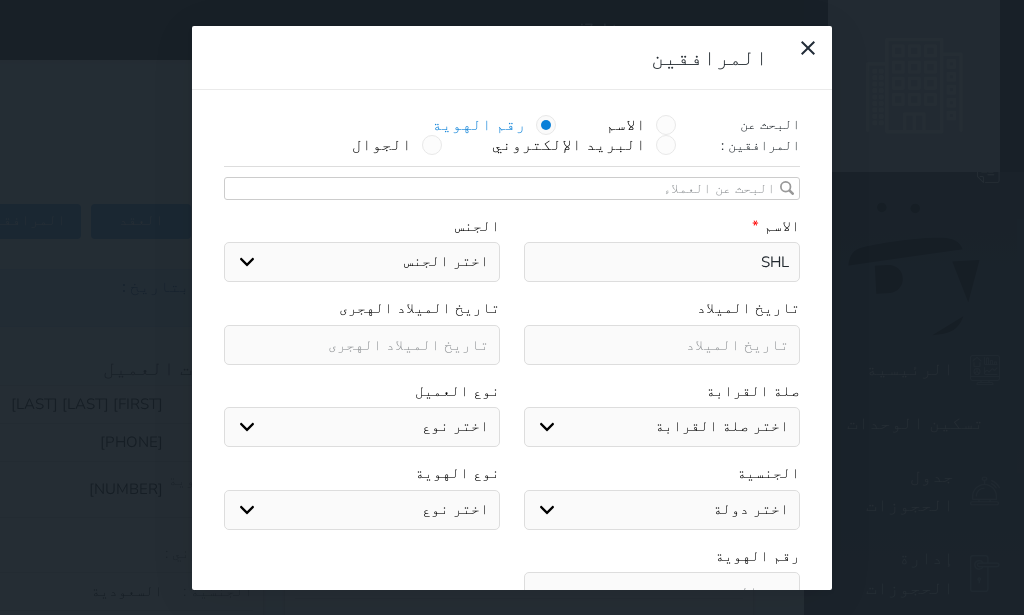 type on "SHLD" 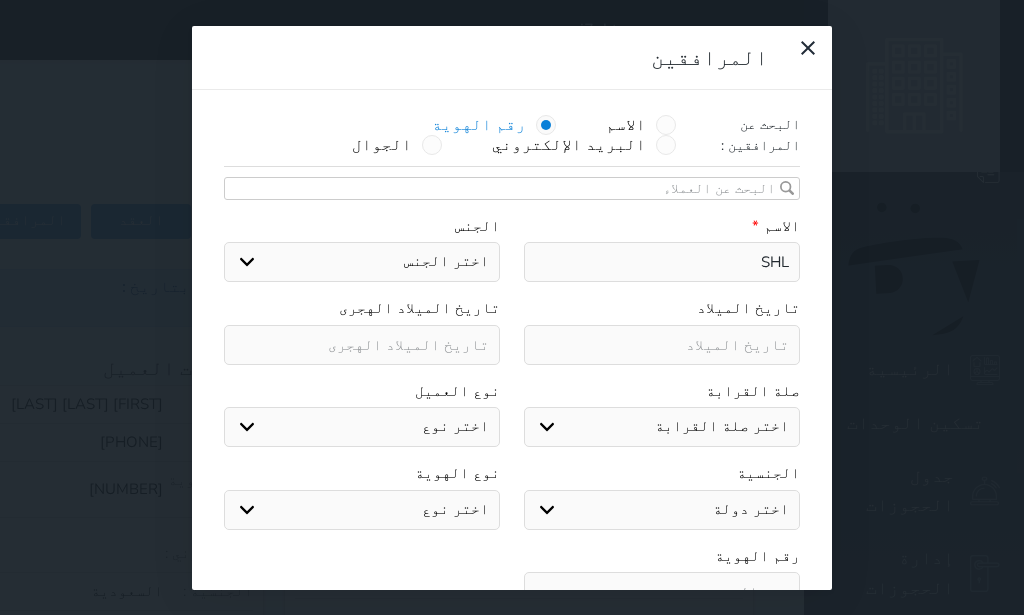 select 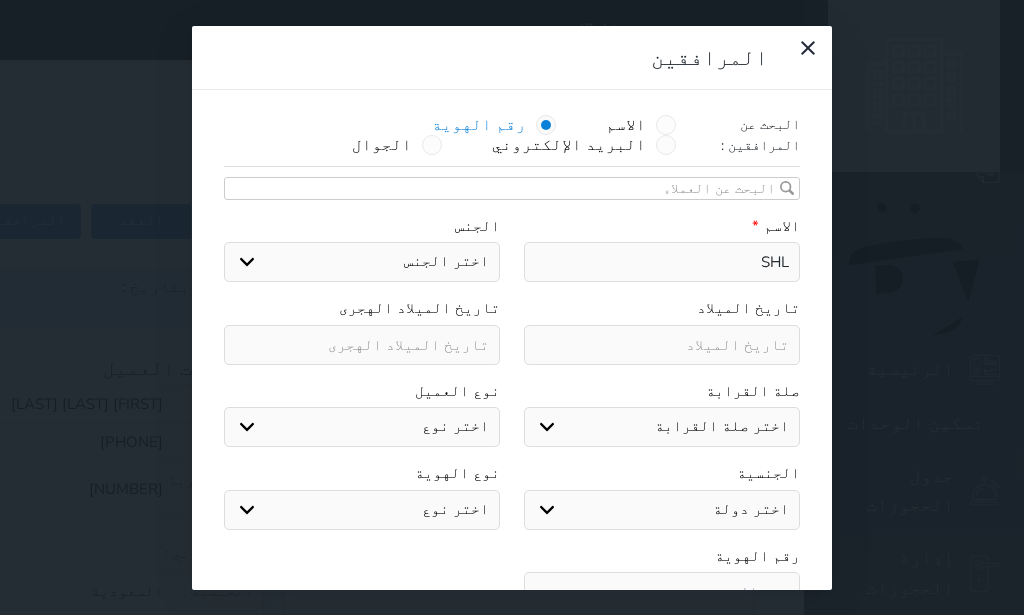 select 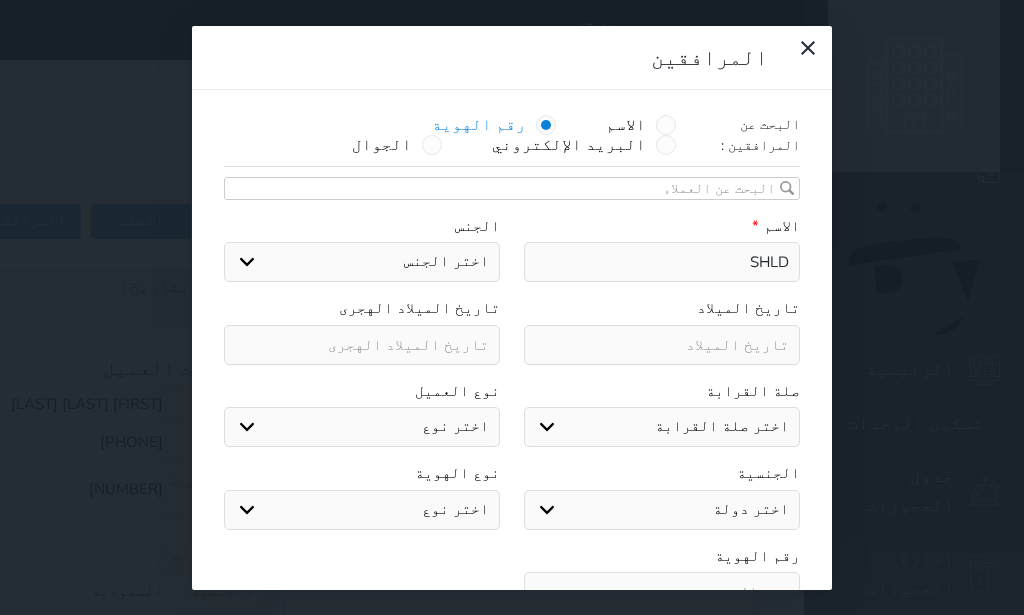 type on "SHLDI" 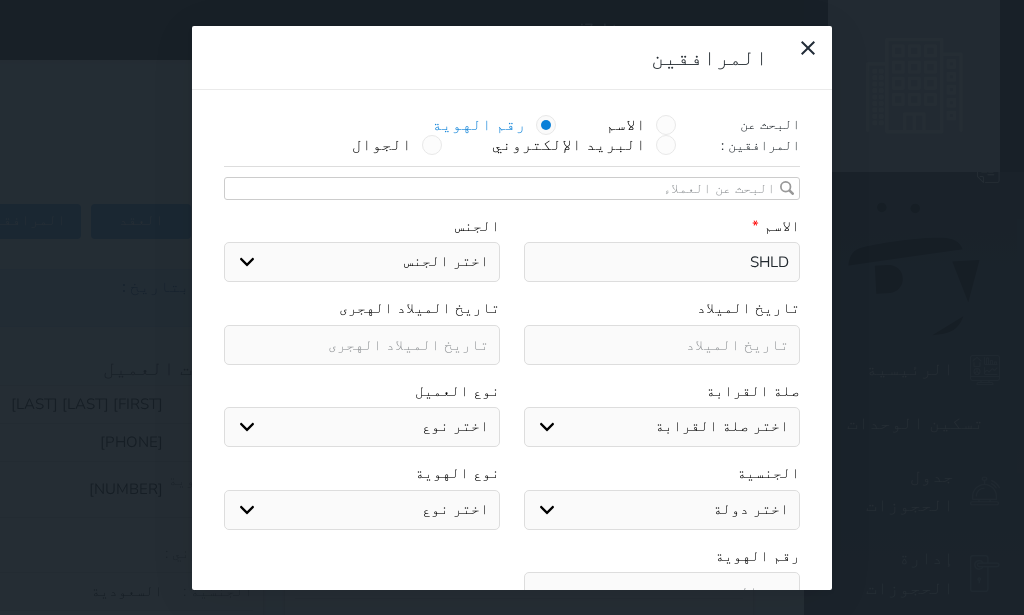 select 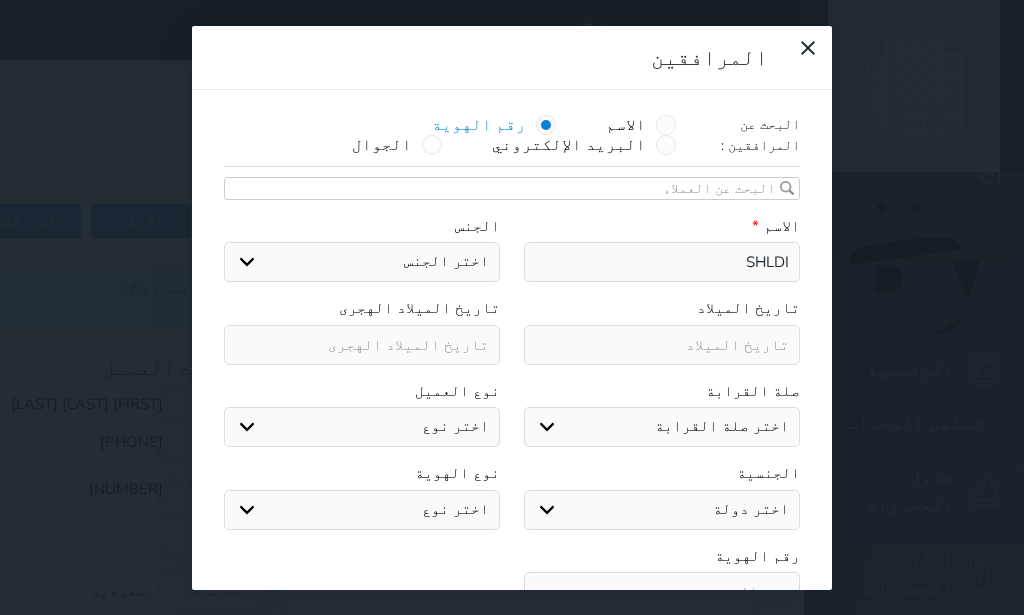 type on "SHLD" 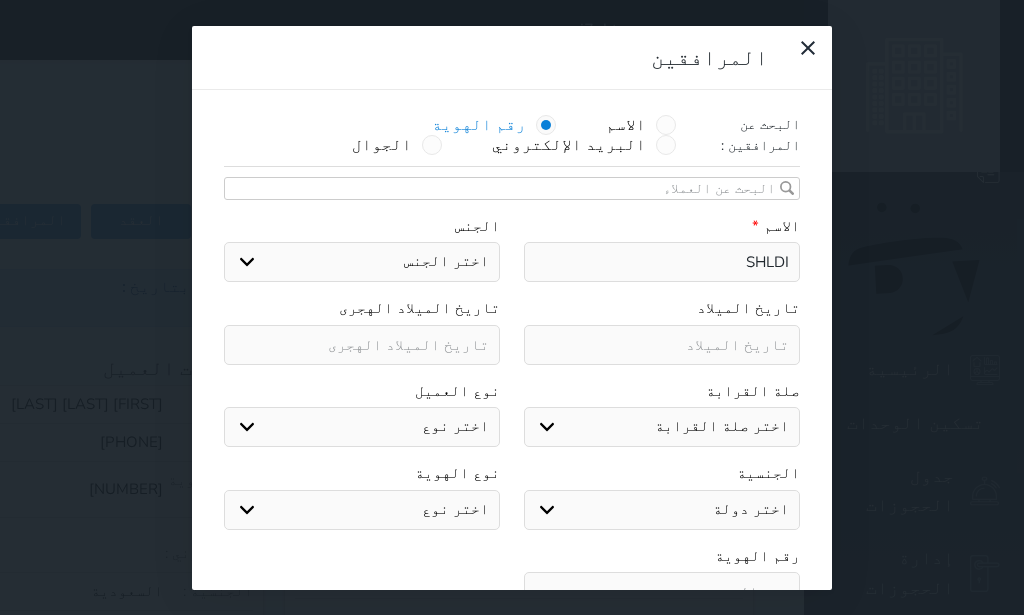 select 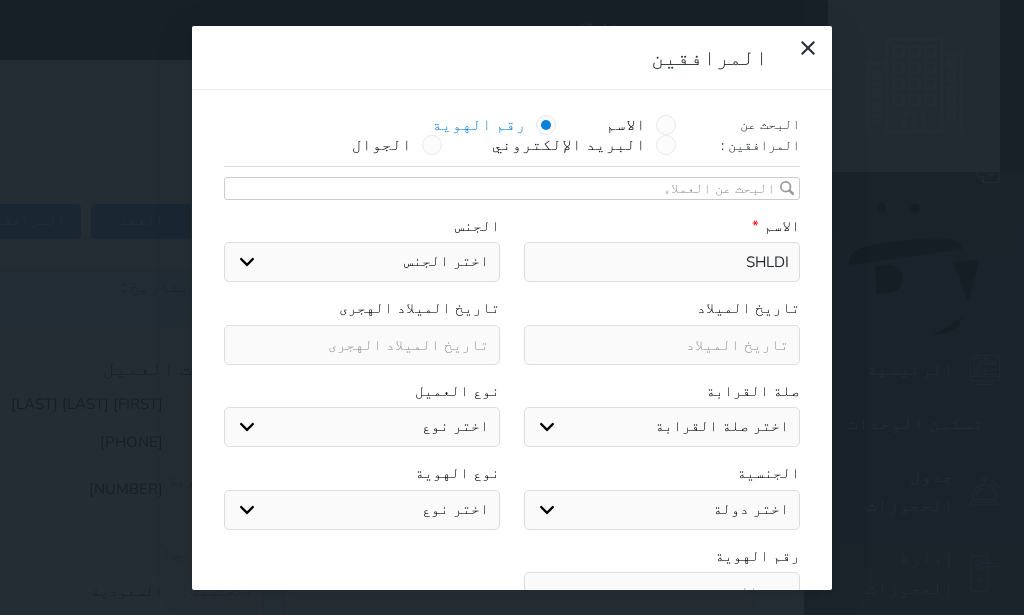 select 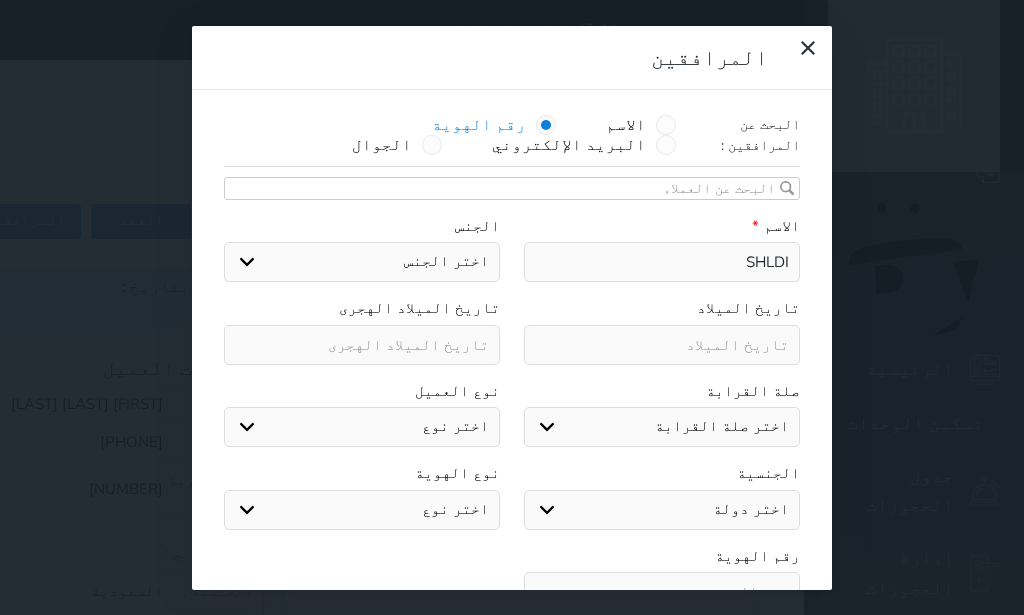 select 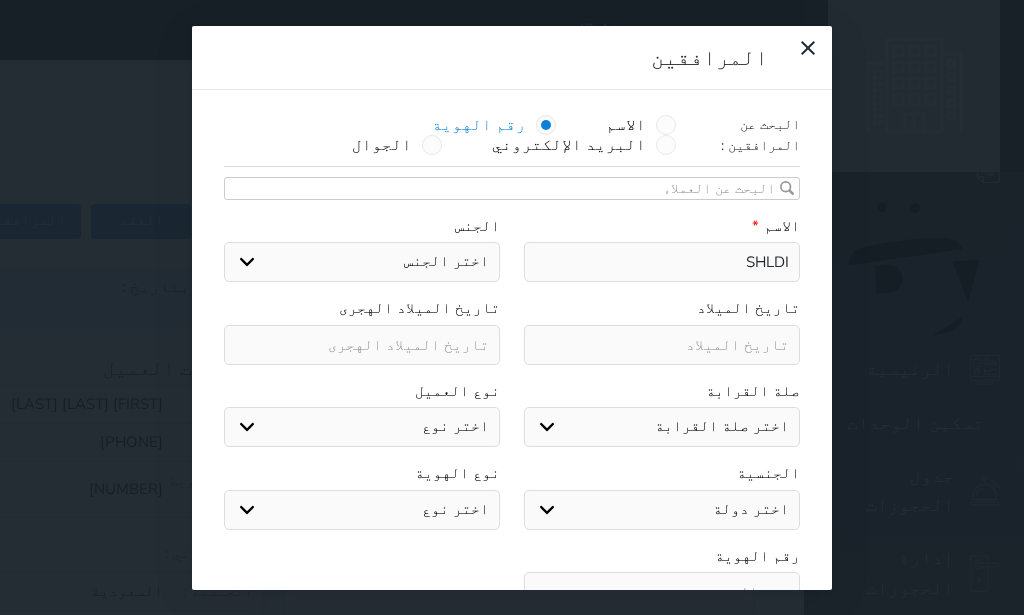 select 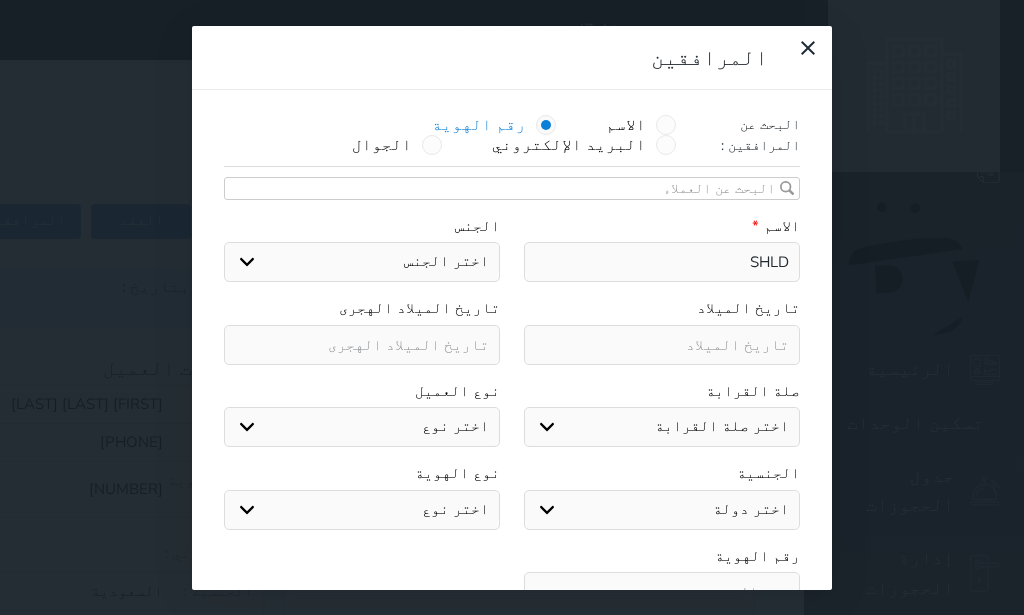type on "SHL" 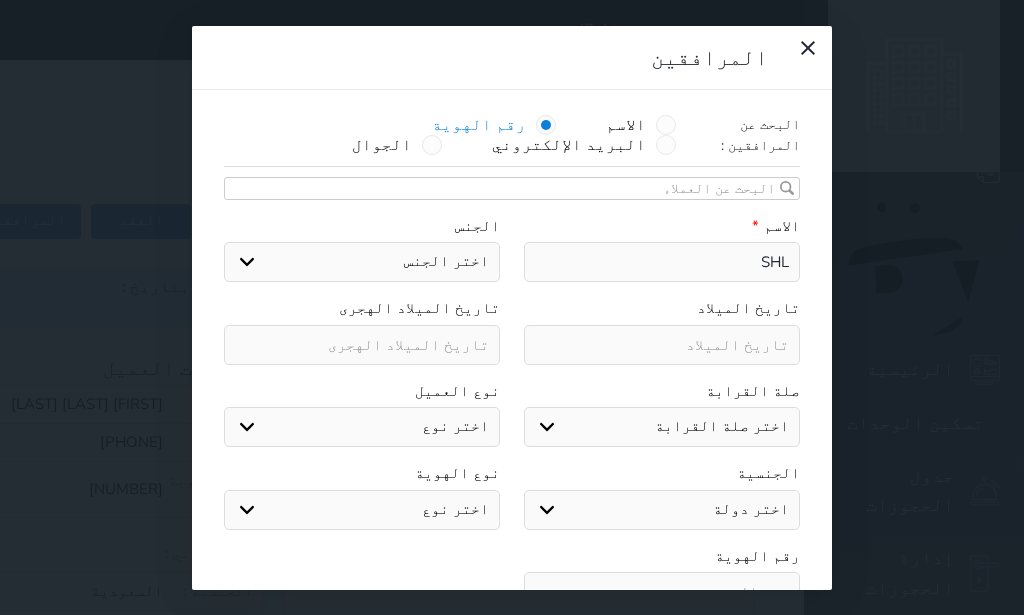 select 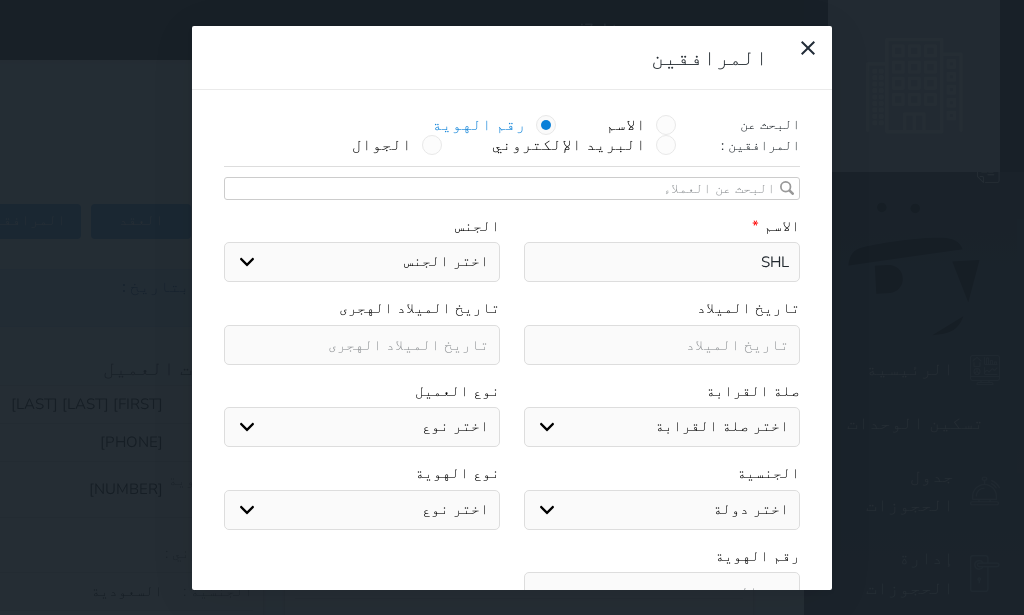 select 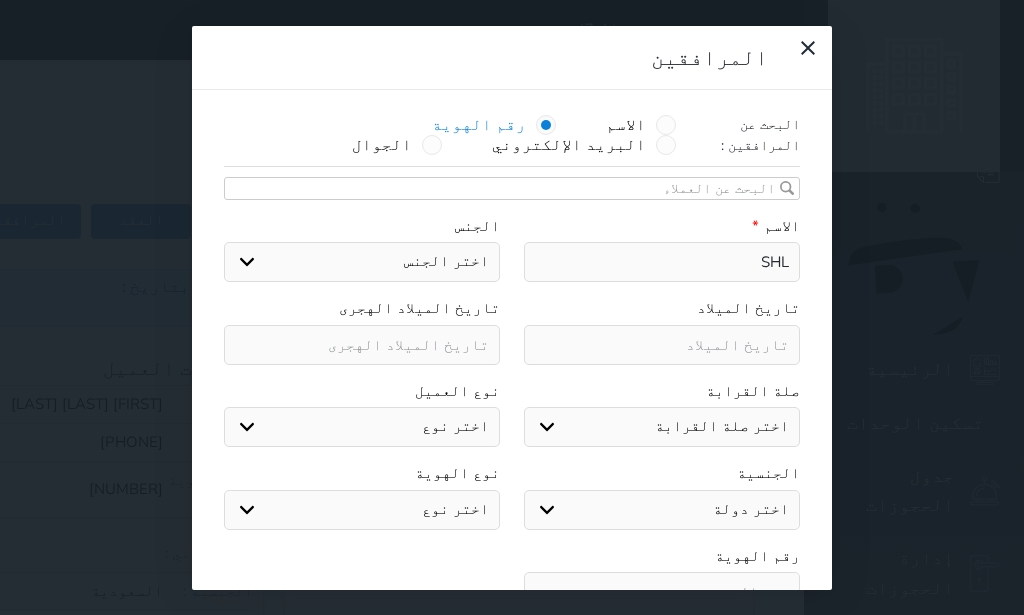 select 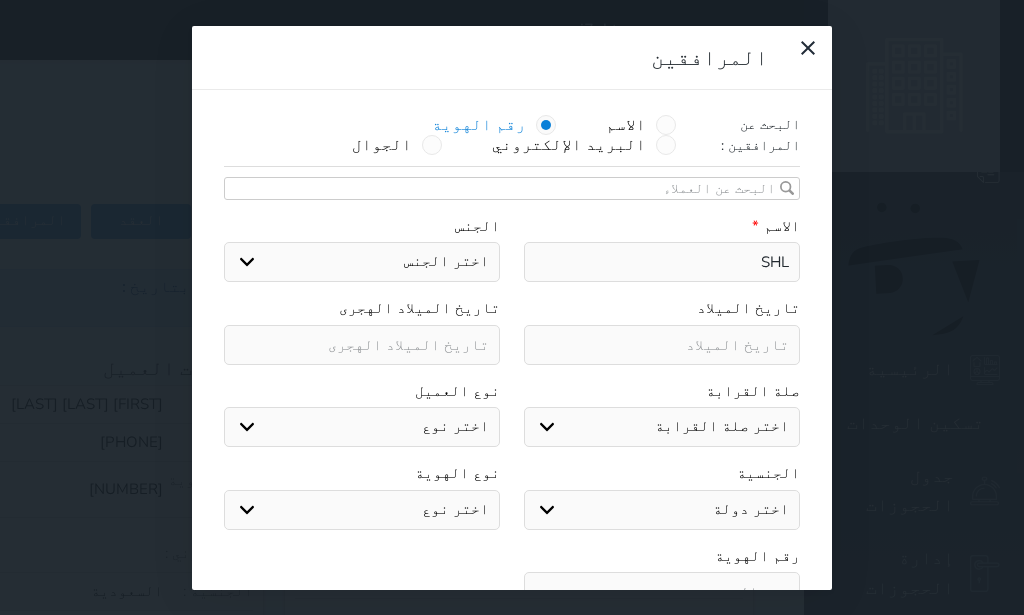 select 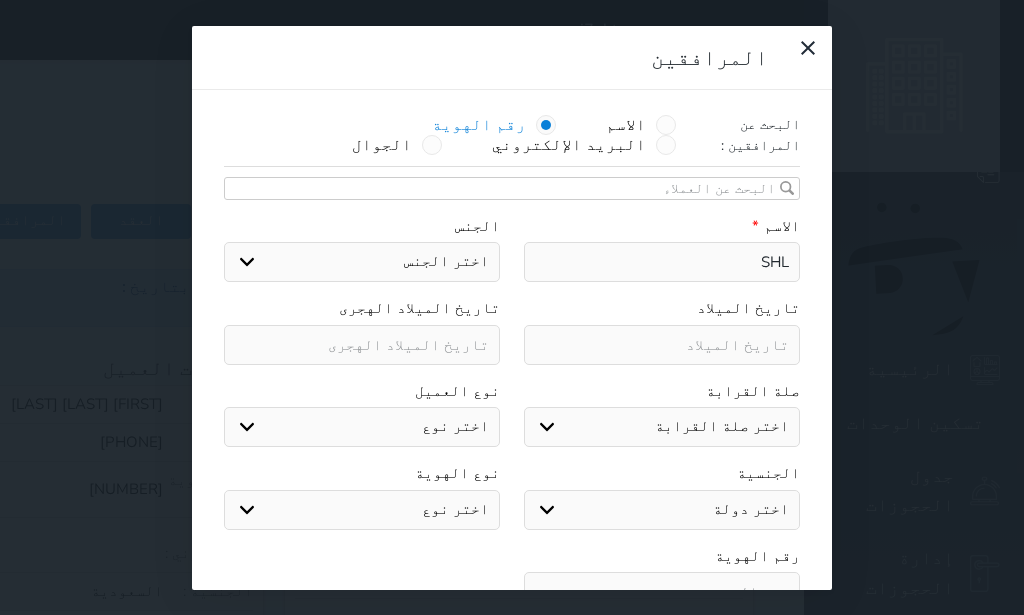 type on "SH" 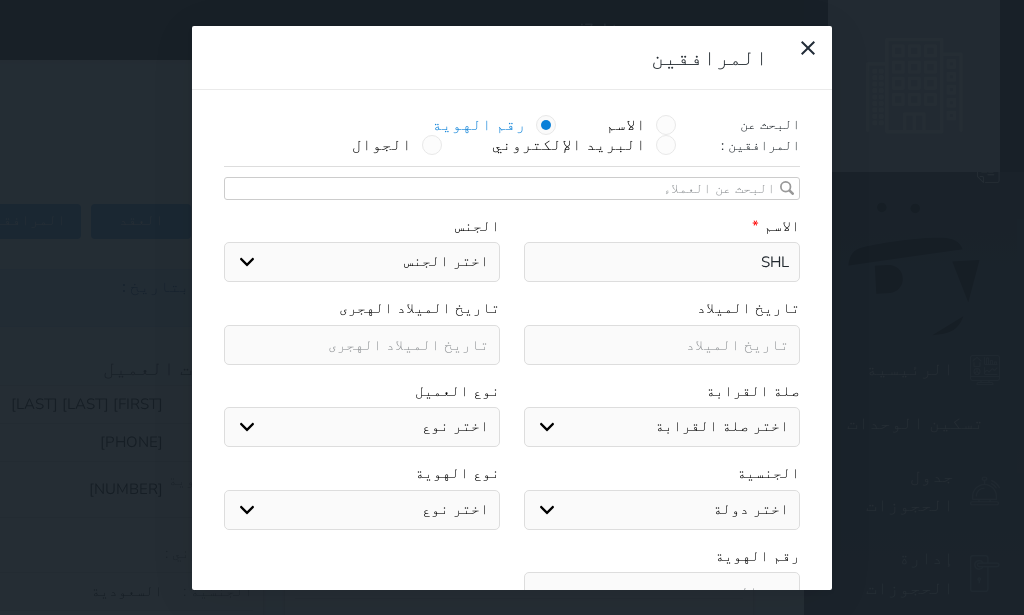 select 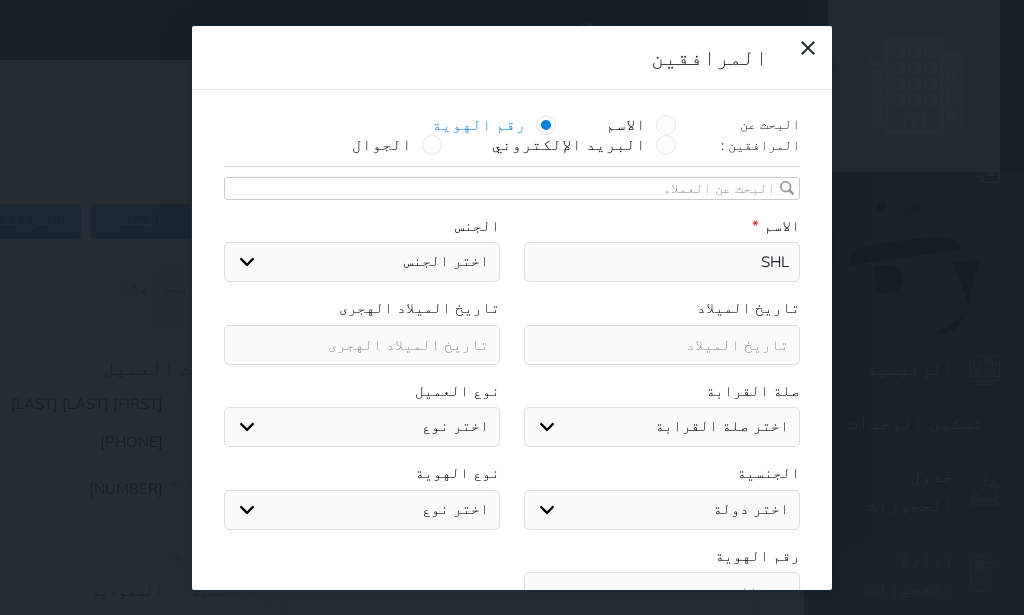 select 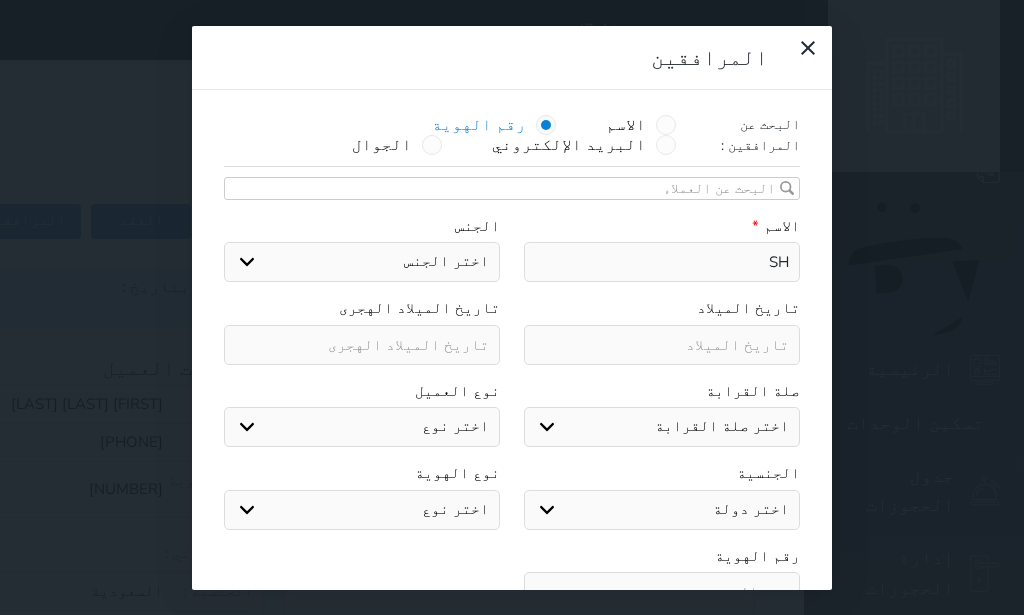 type on "S" 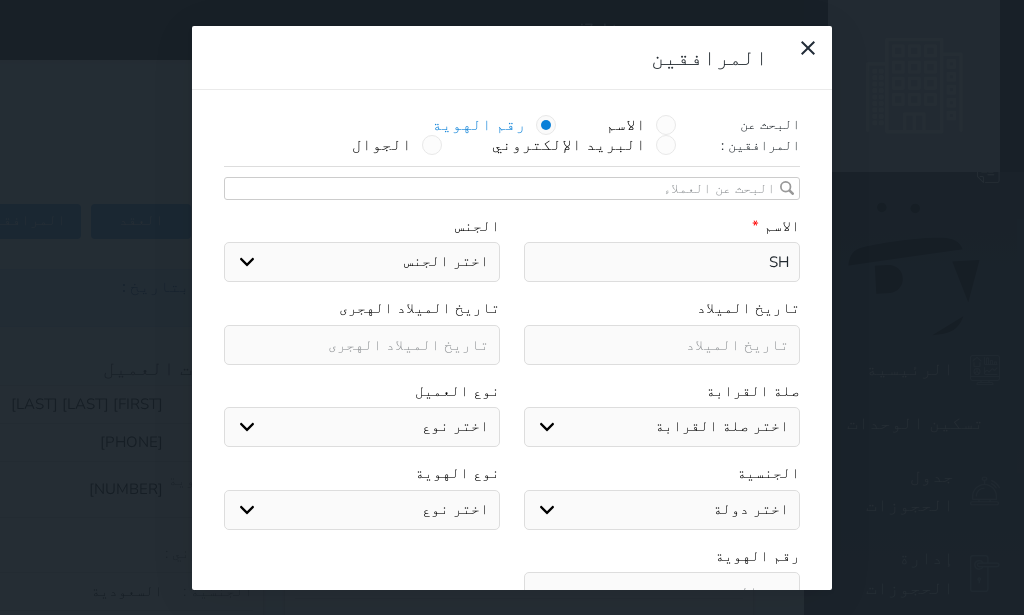 select 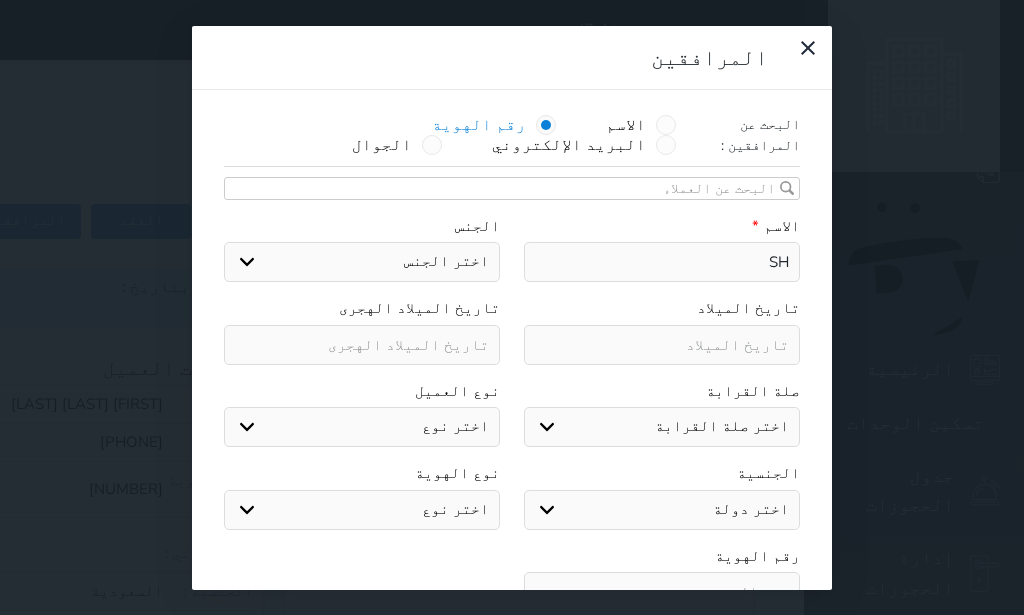 select 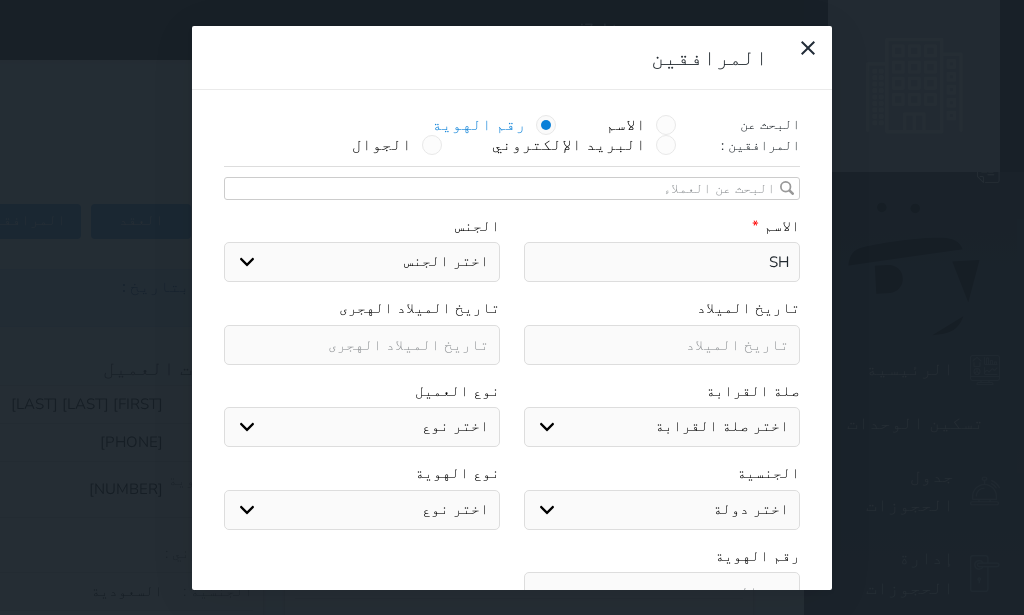select 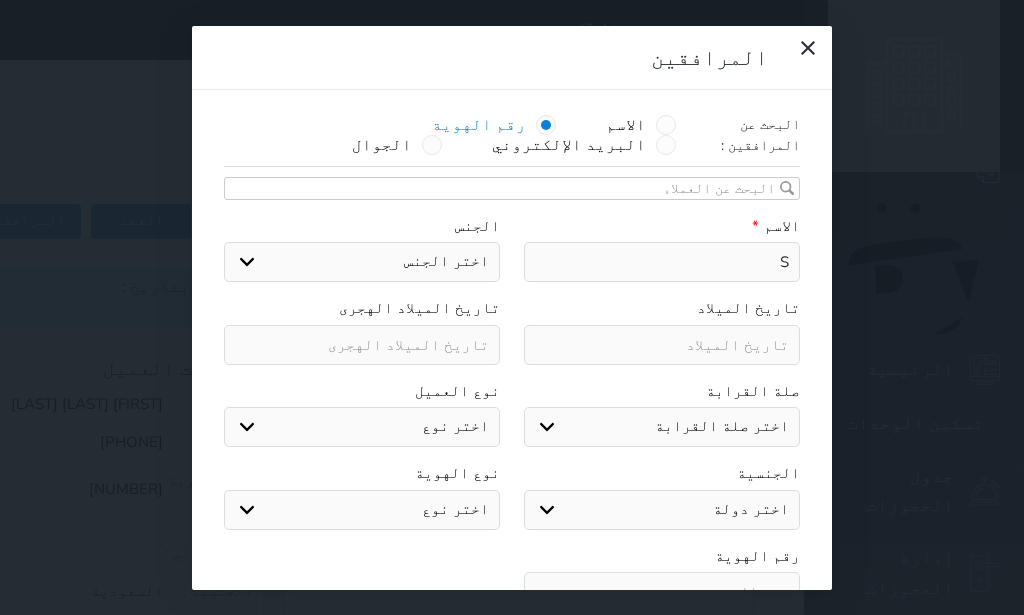 type 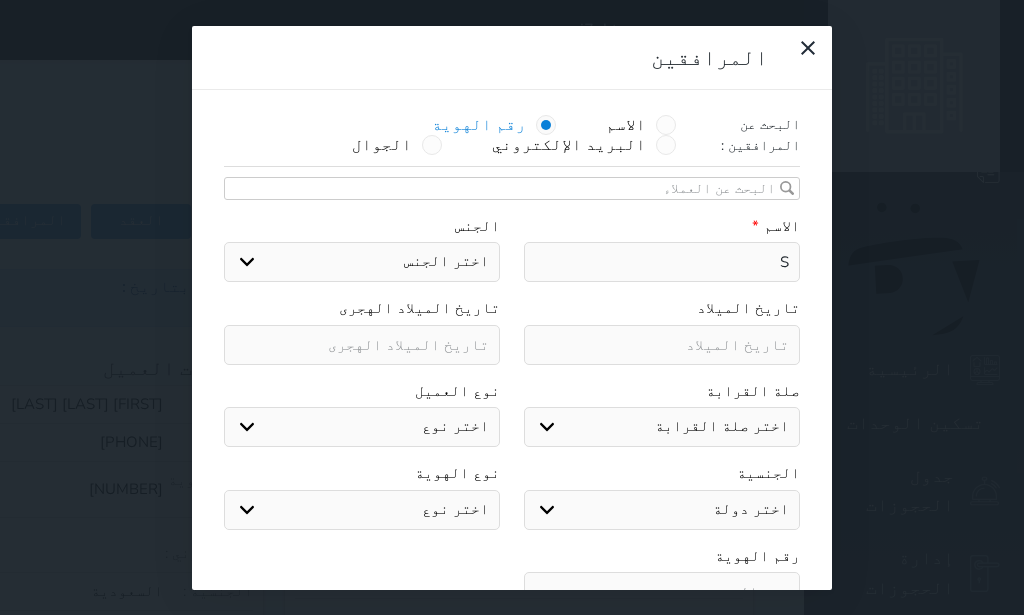 select 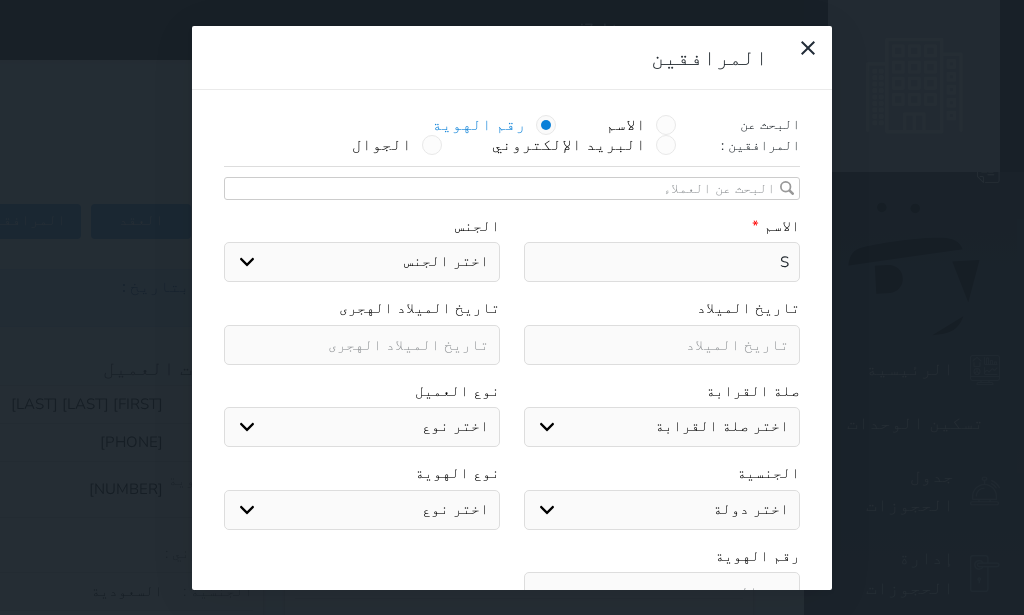 select 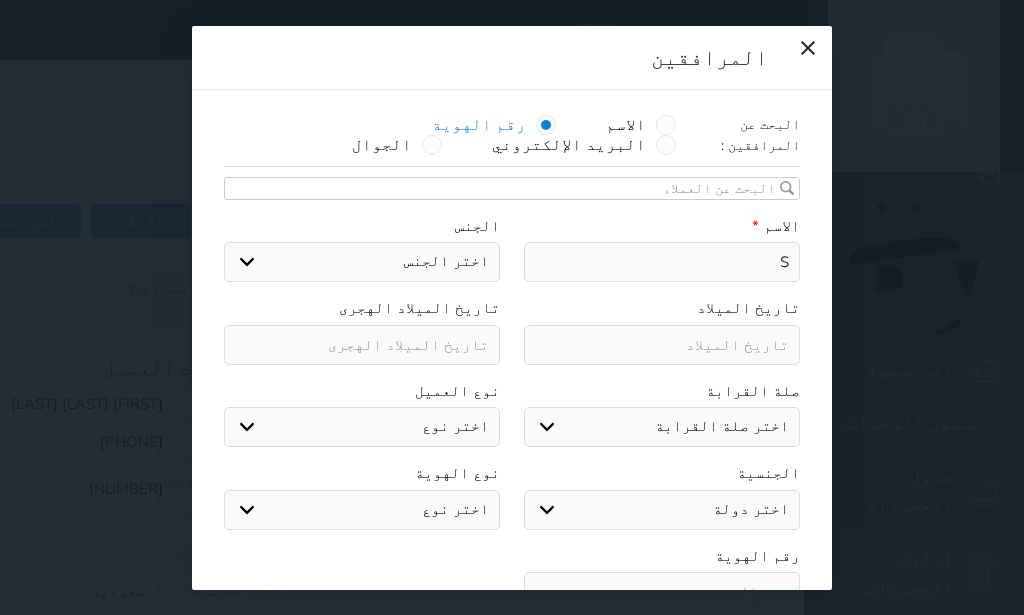 select 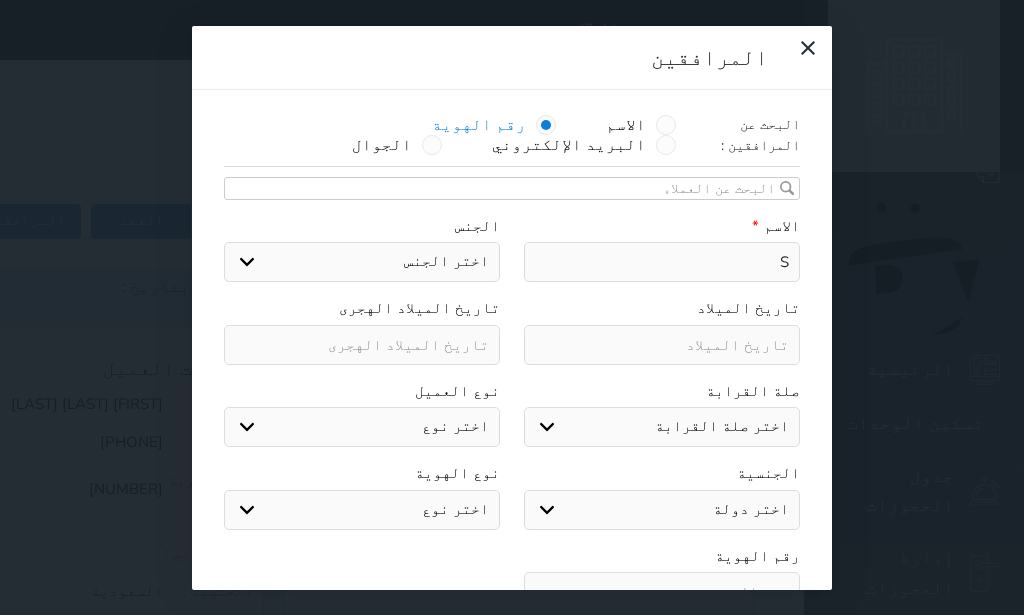 select 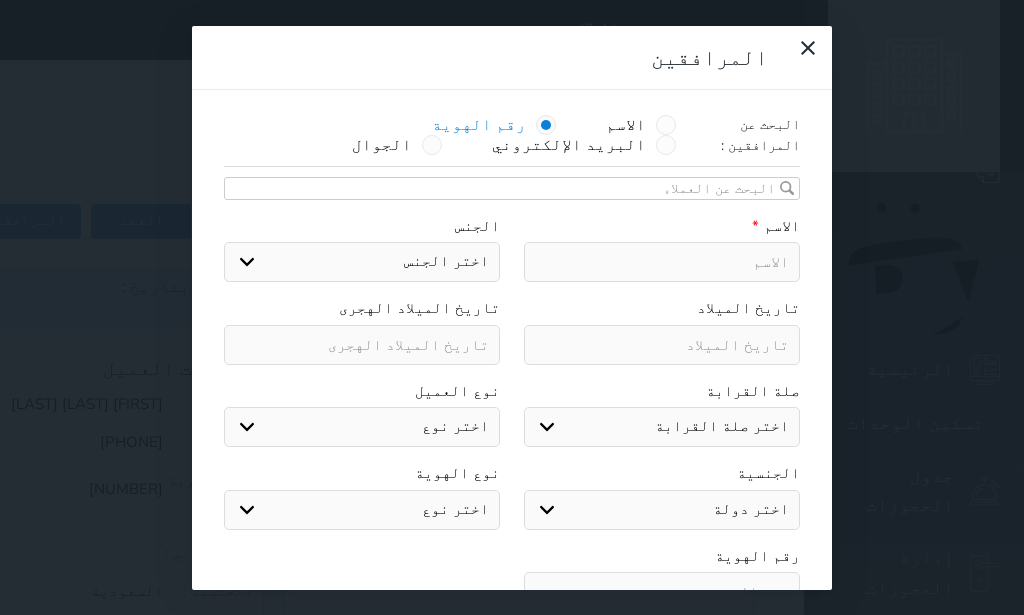type on "س" 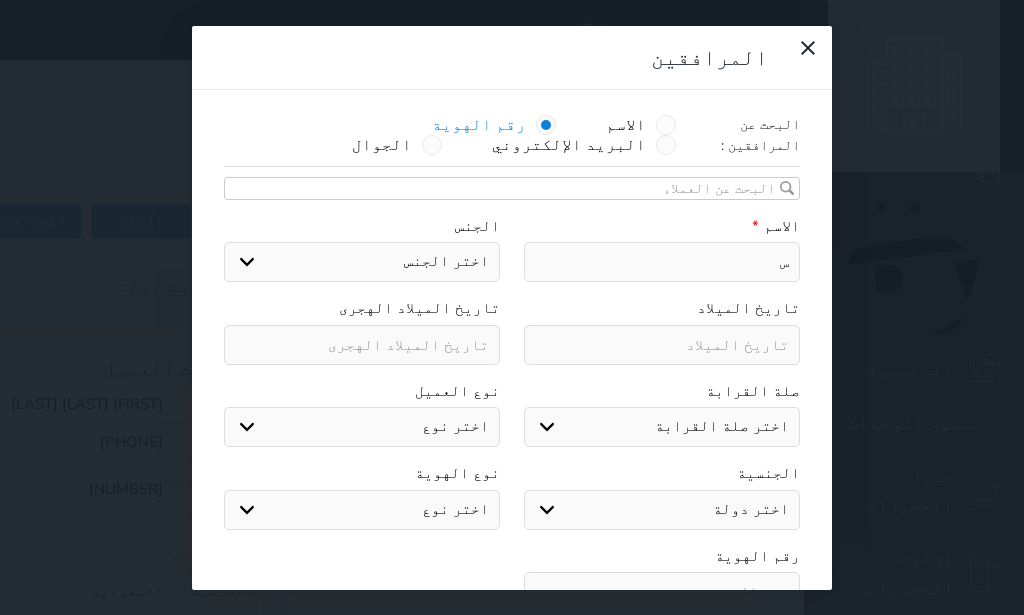select 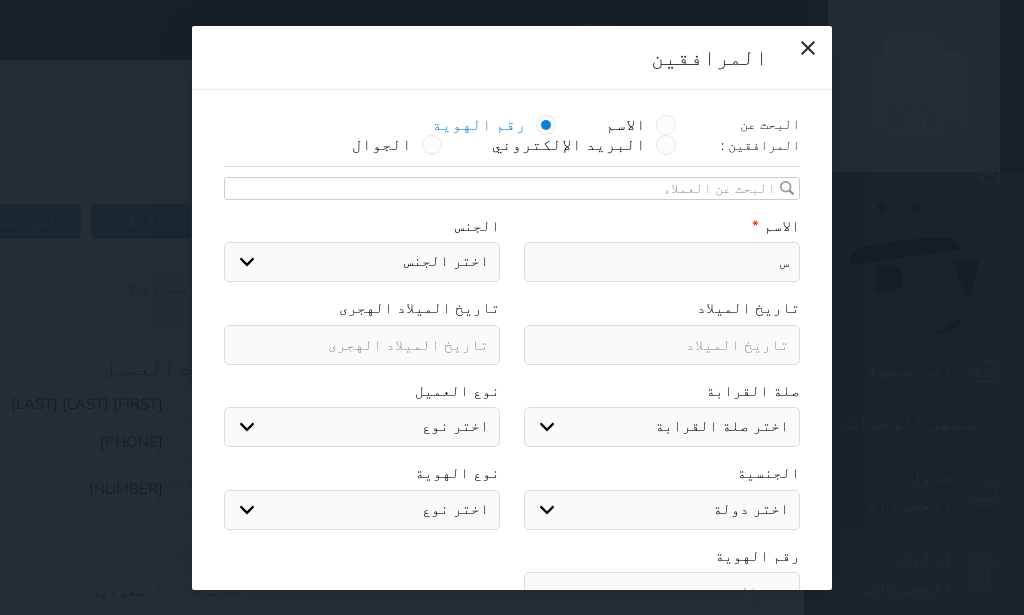 select 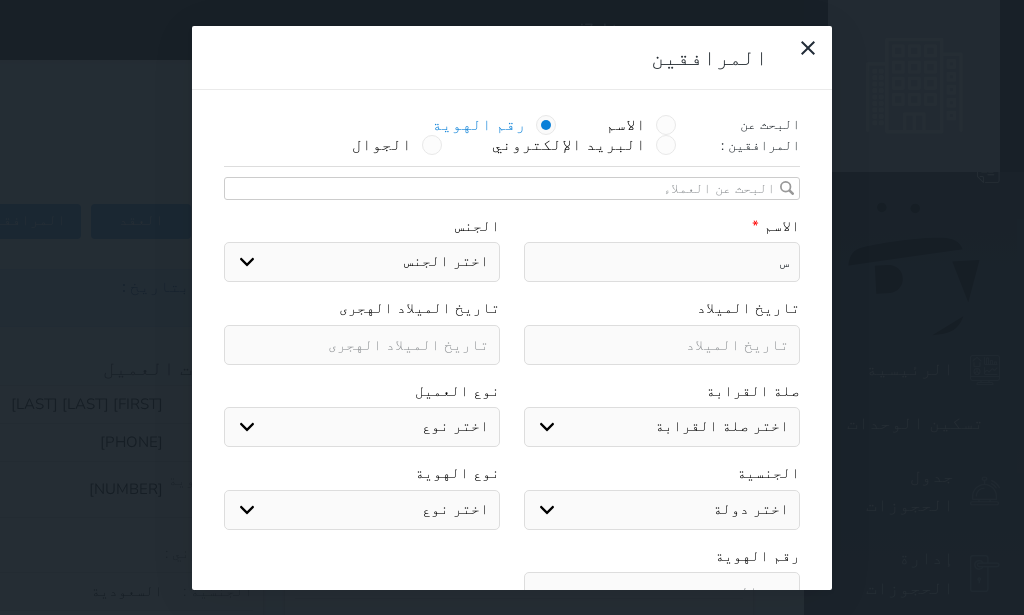 select 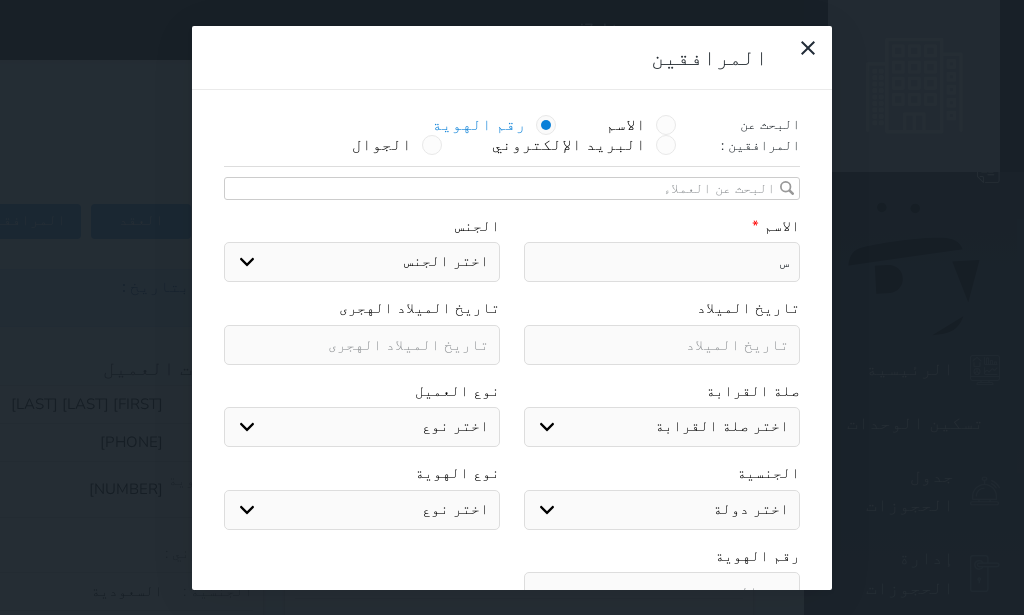 select 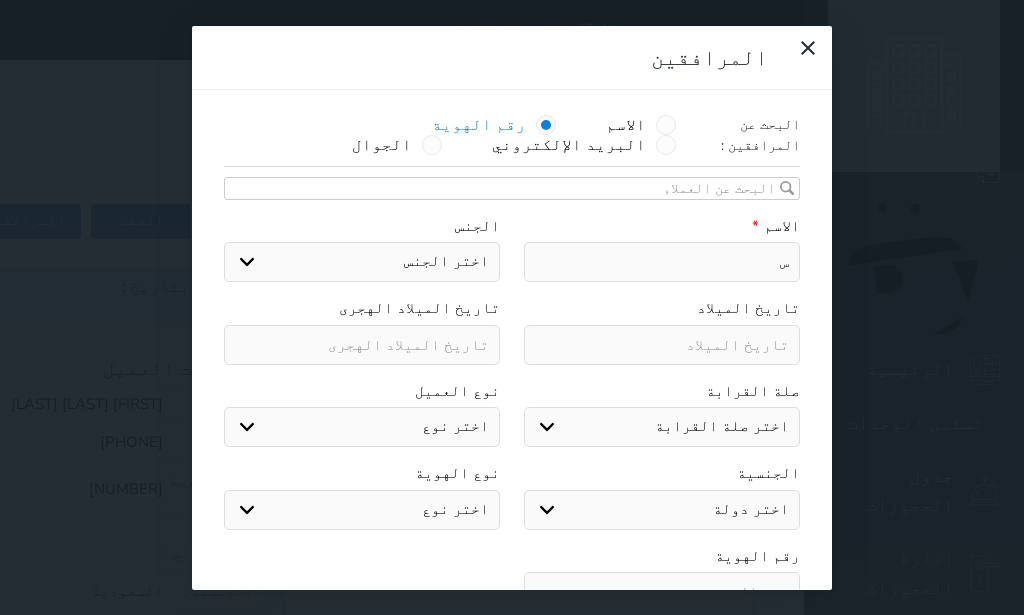 type on "سا" 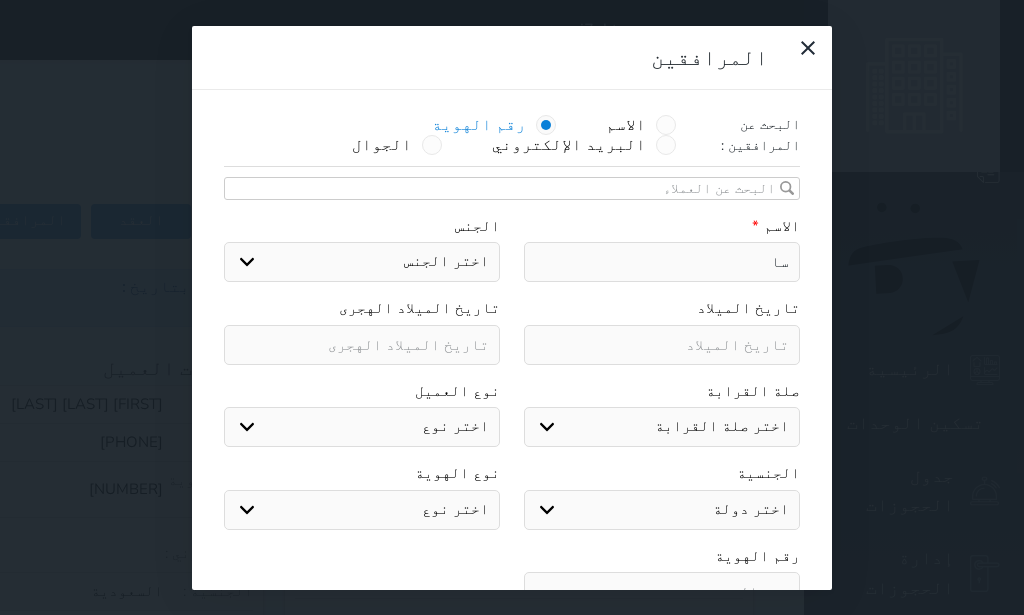 select 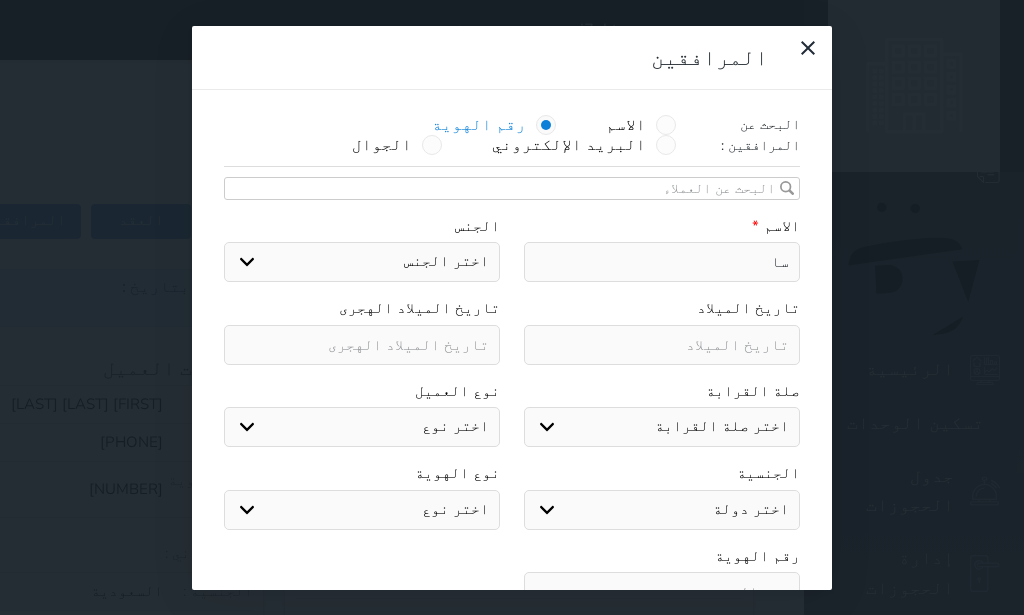 select 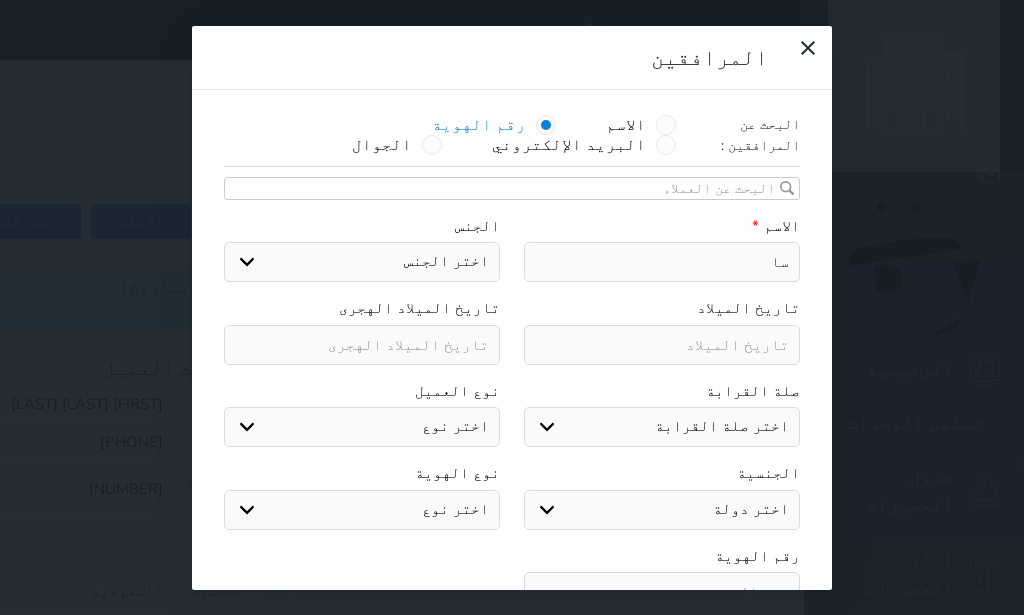 type on "سام" 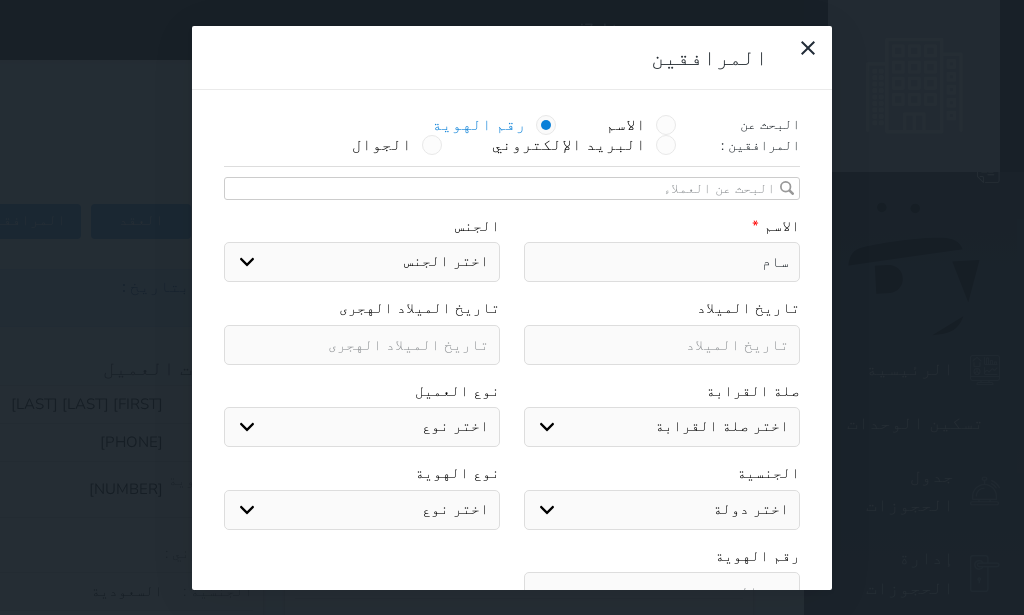 select 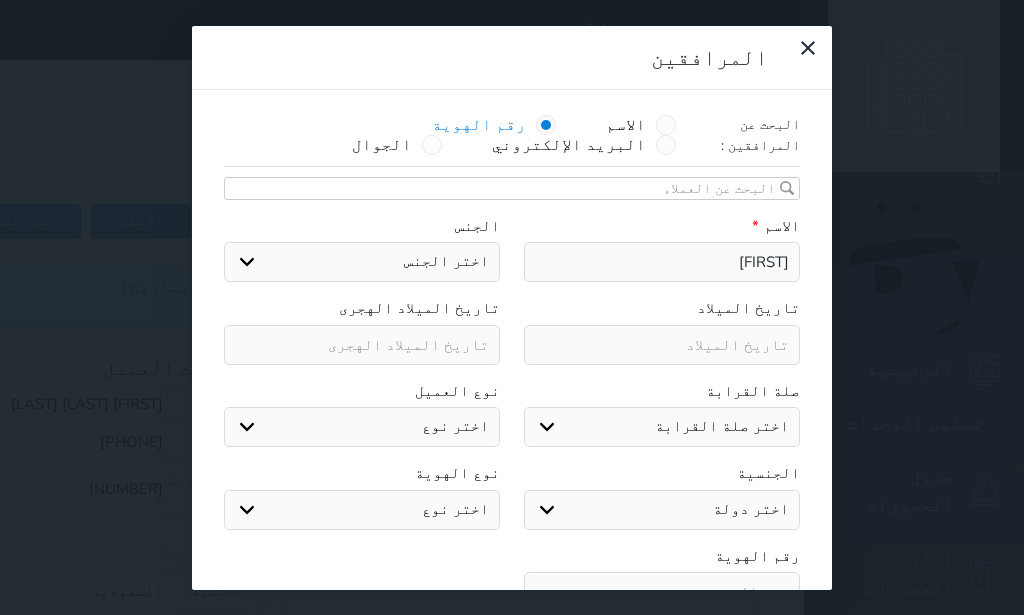 select 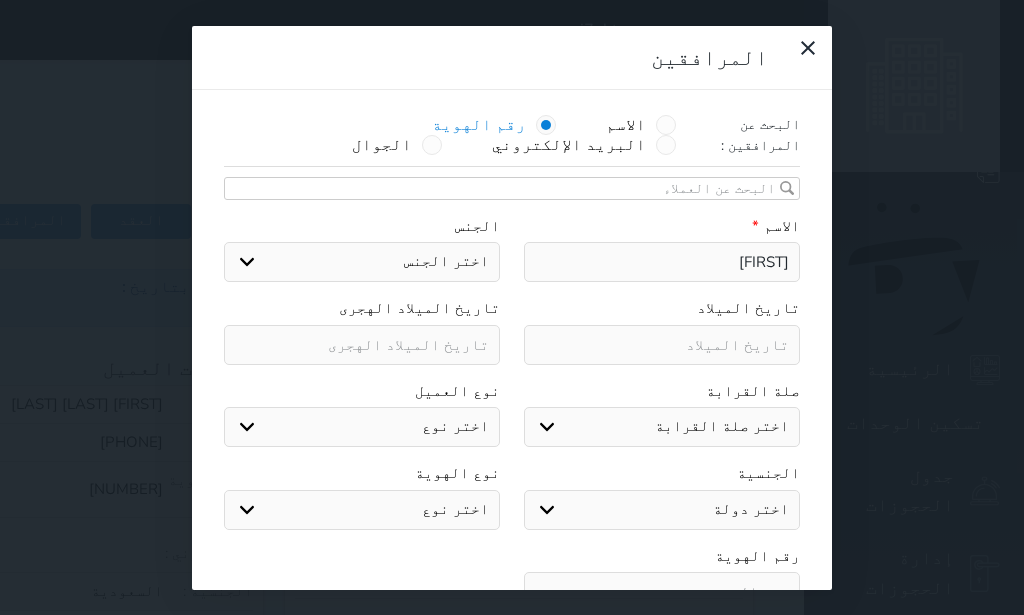 select 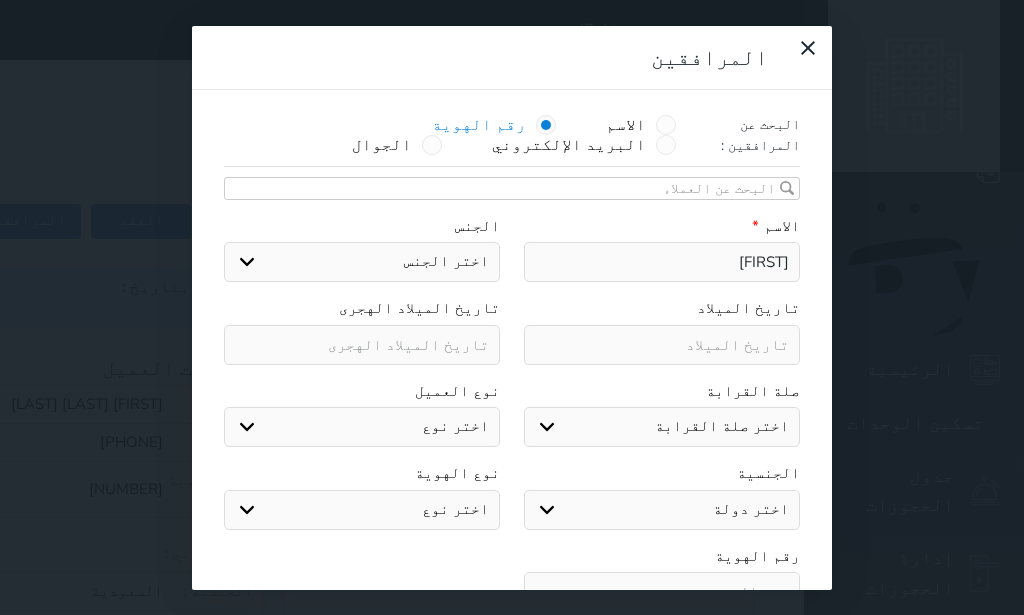 select 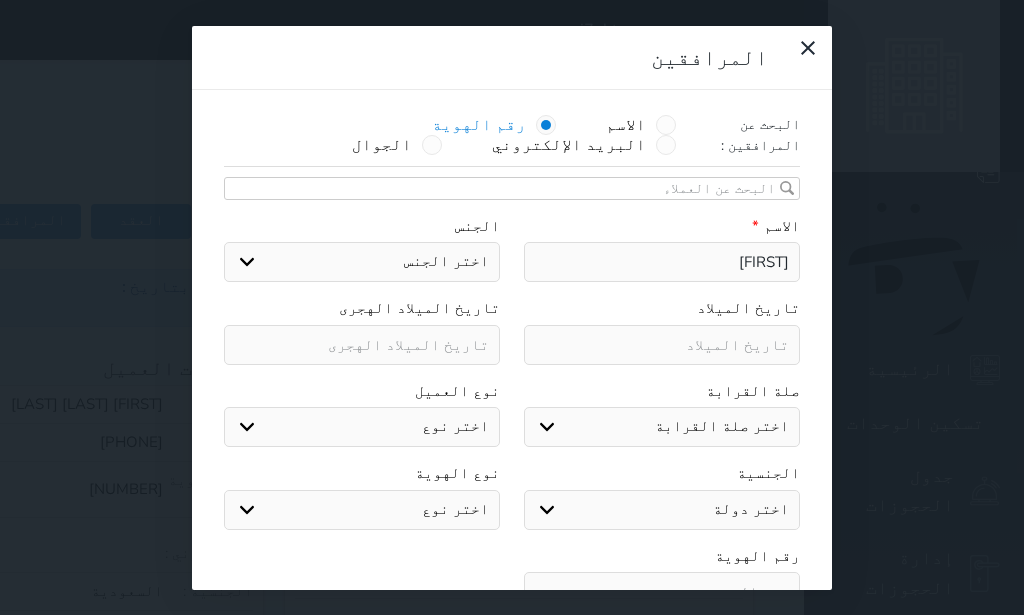 select 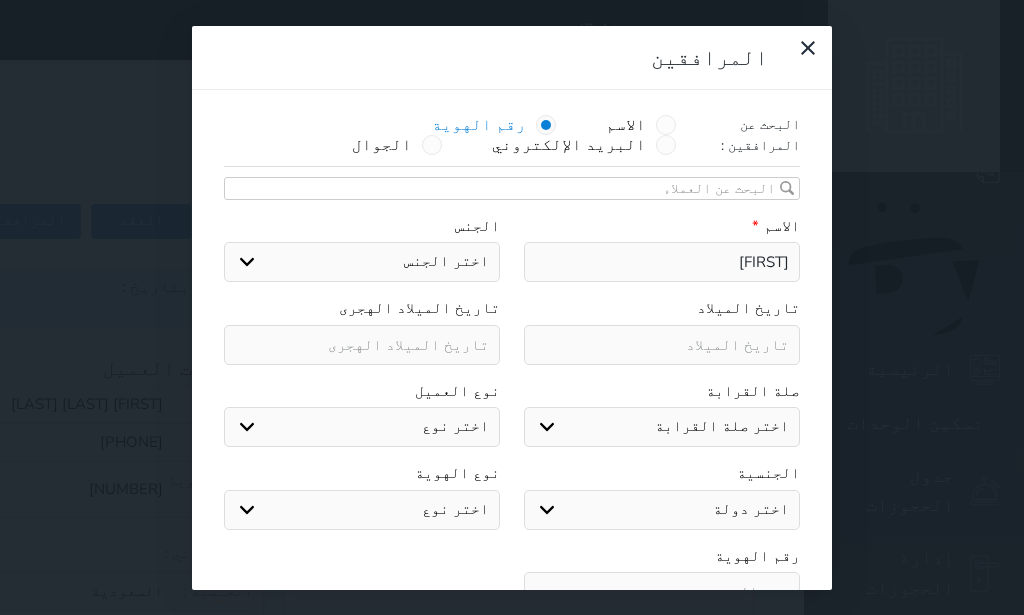 select 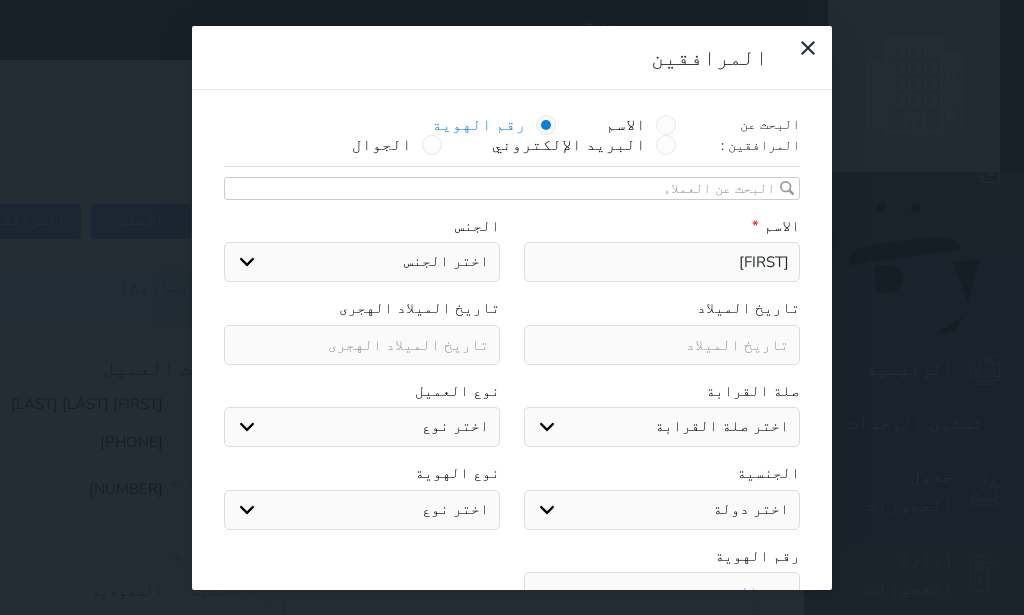 select 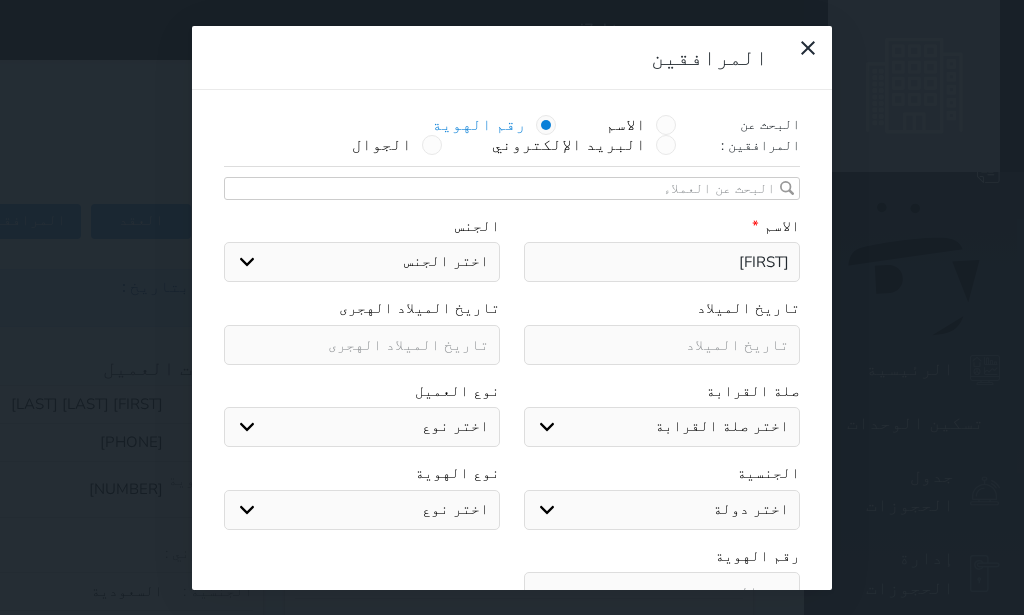 select 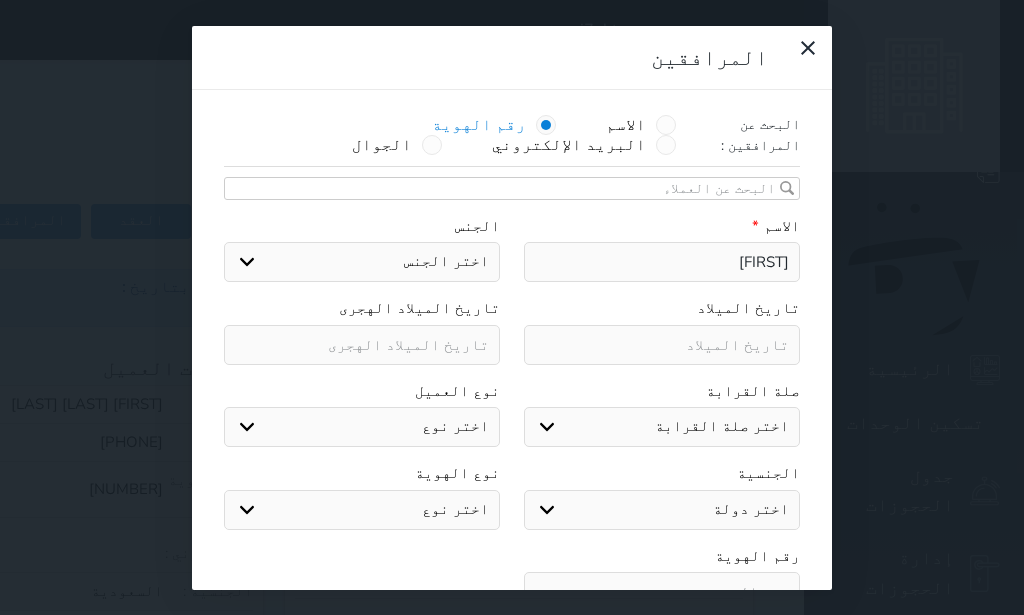 type on "[FIRST] [LAST]" 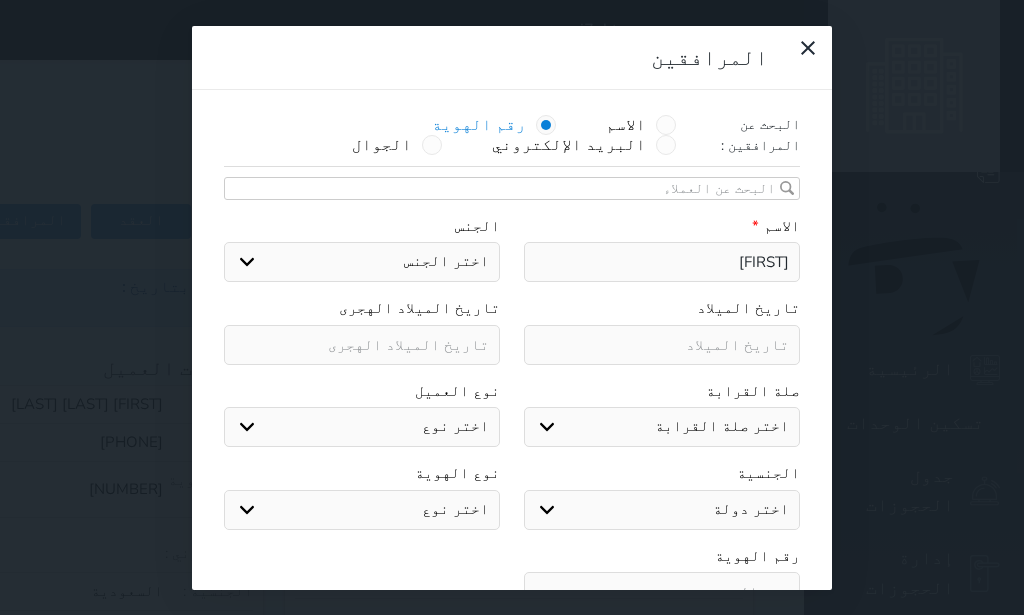 select 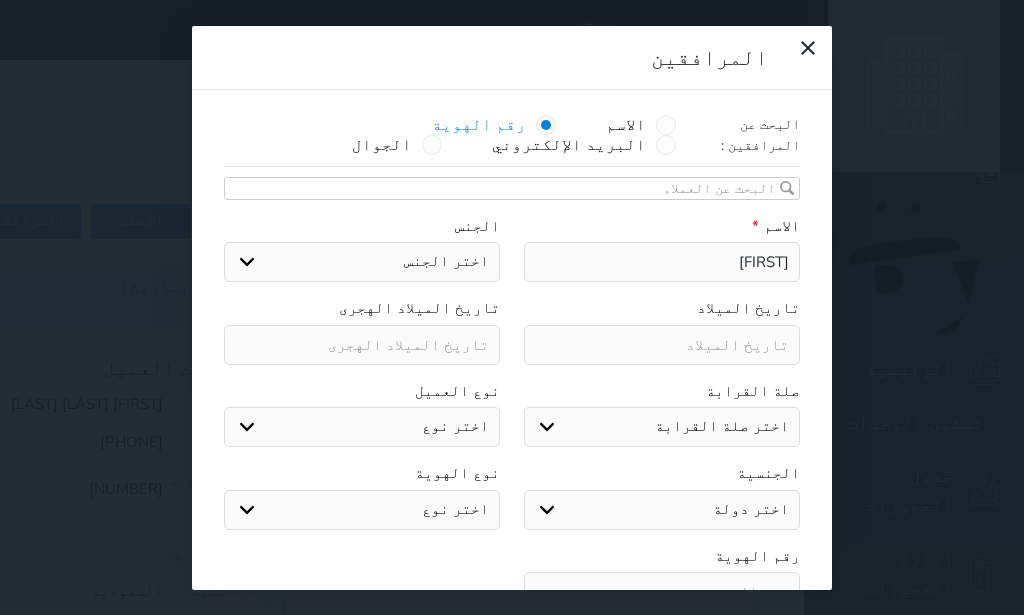 select 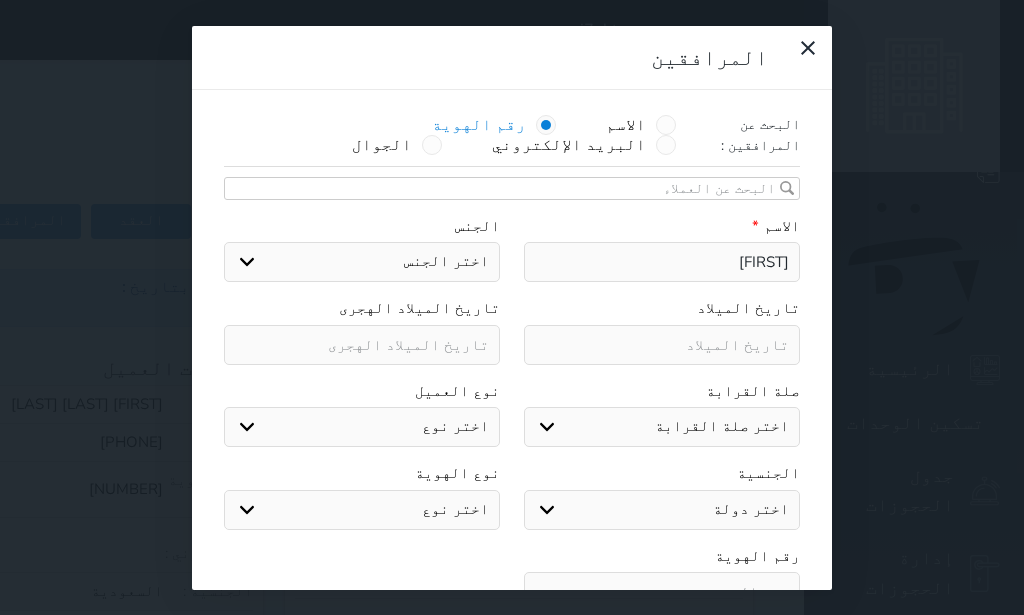 select 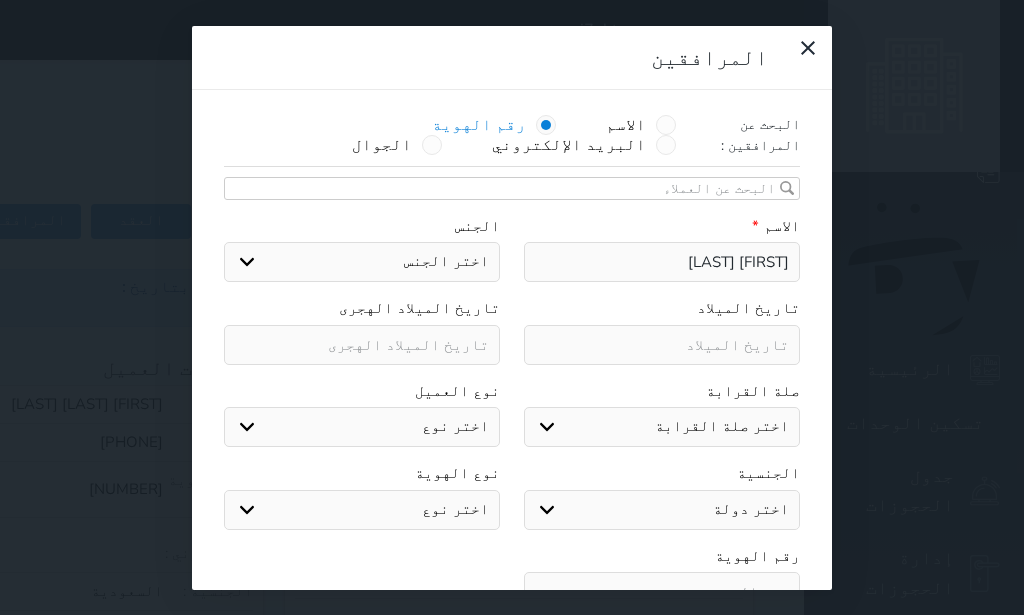 type on "[FIRST] [LAST]" 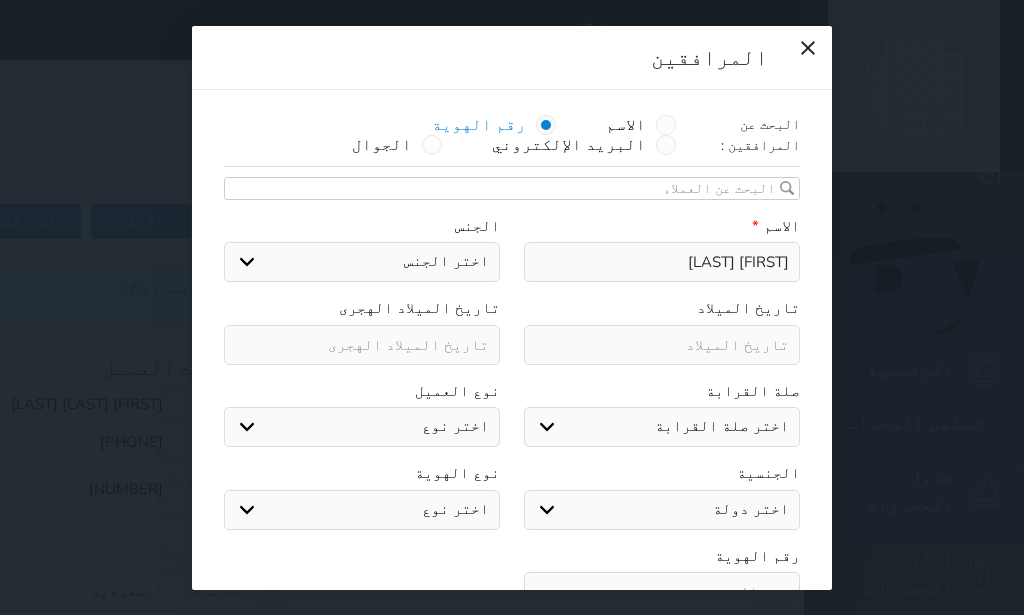 select 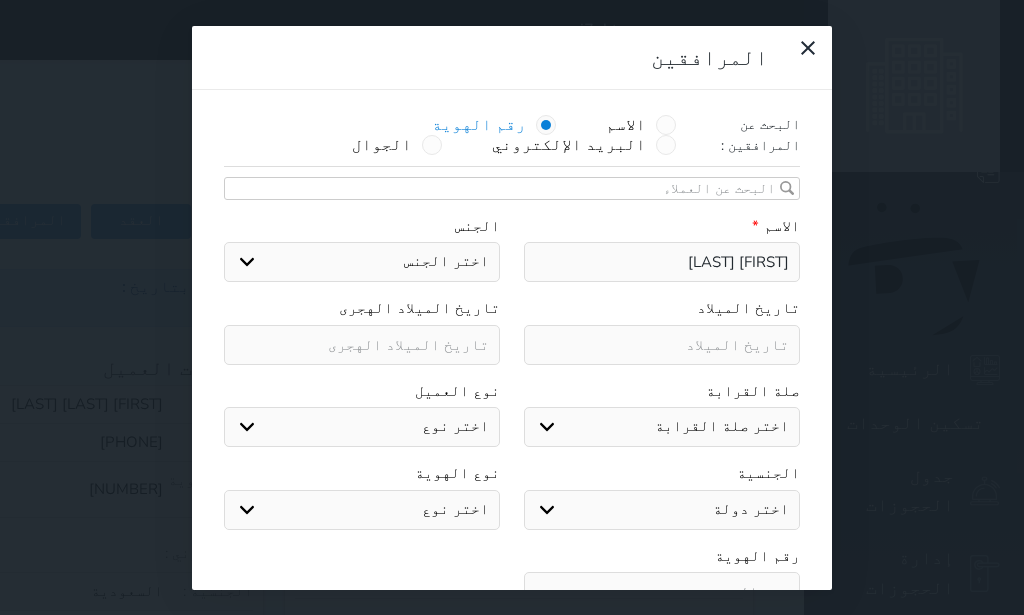 select 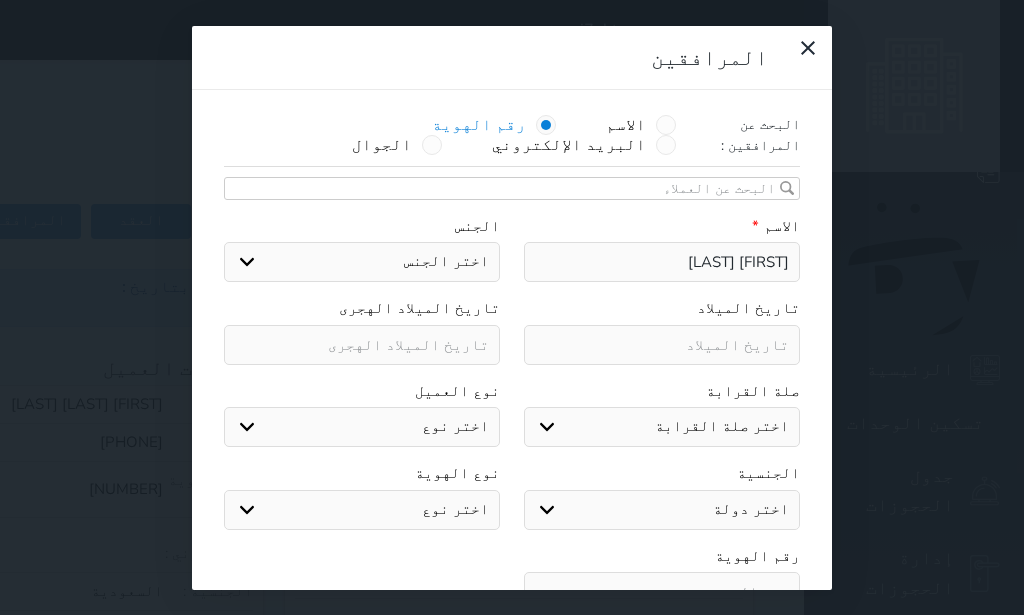 type on "[FIRST] [LAST]" 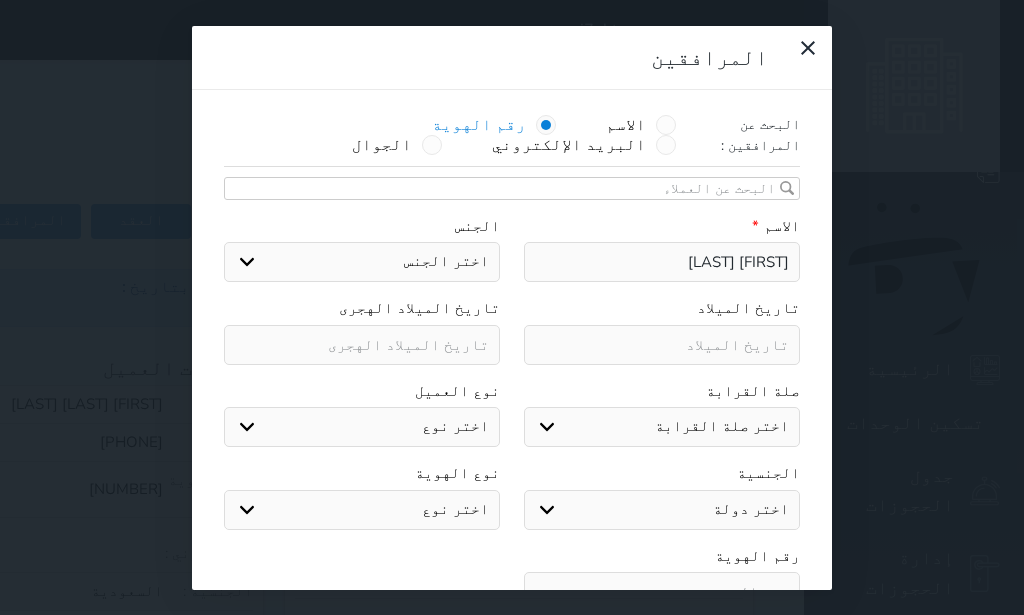 select 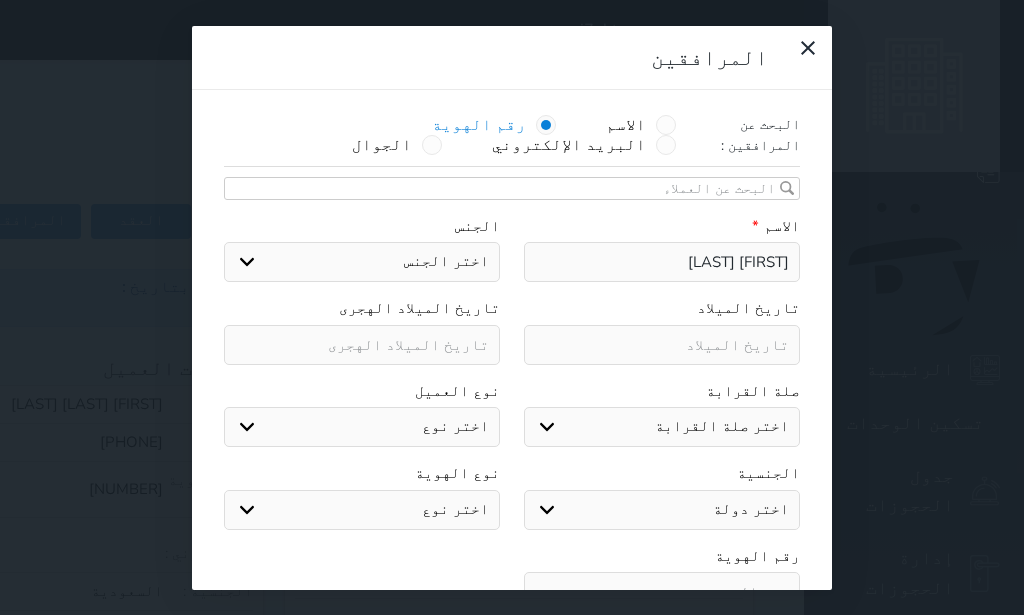 select 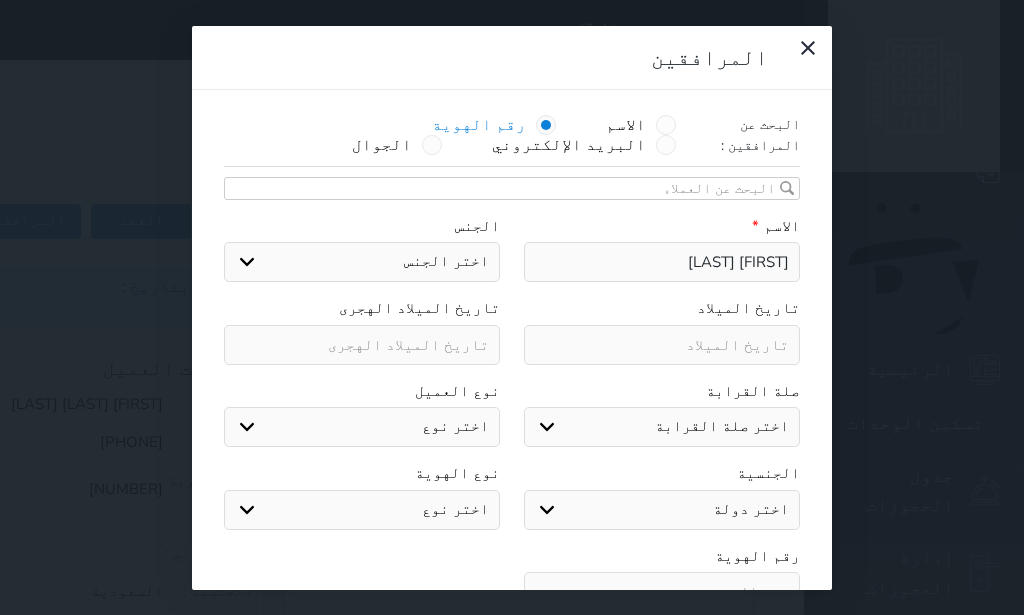 select 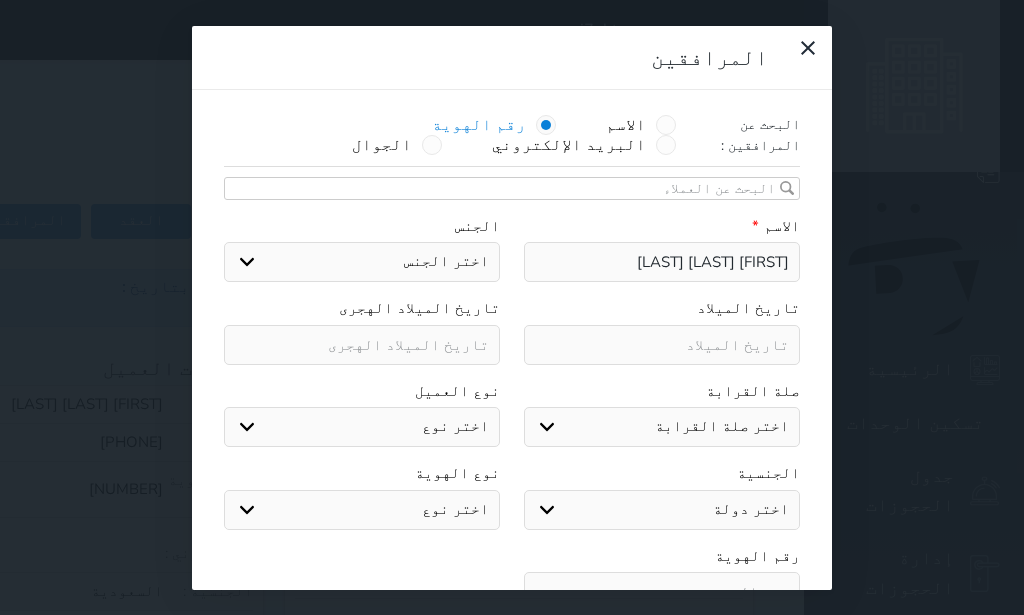 select 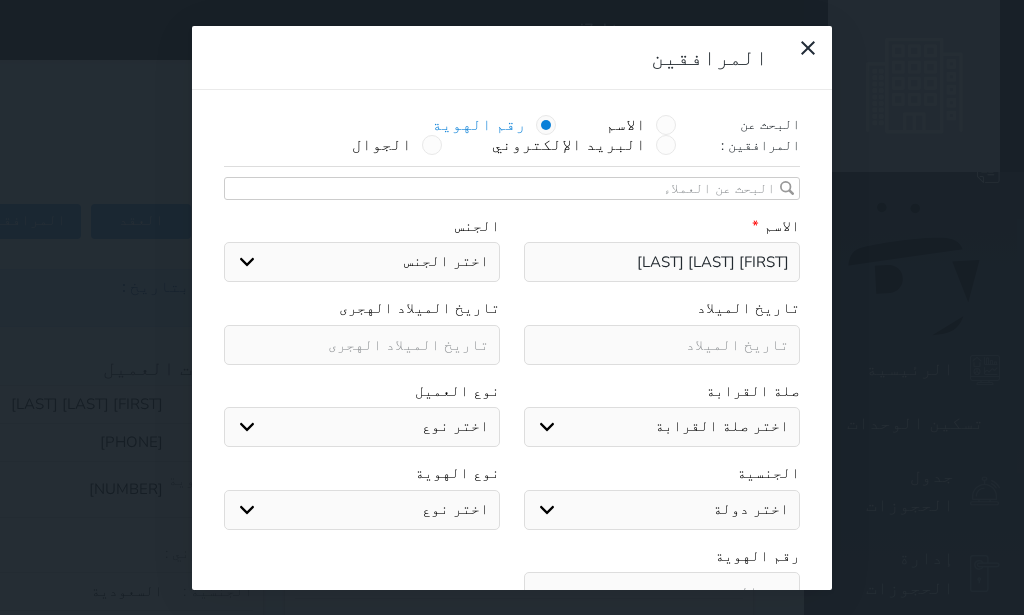 select 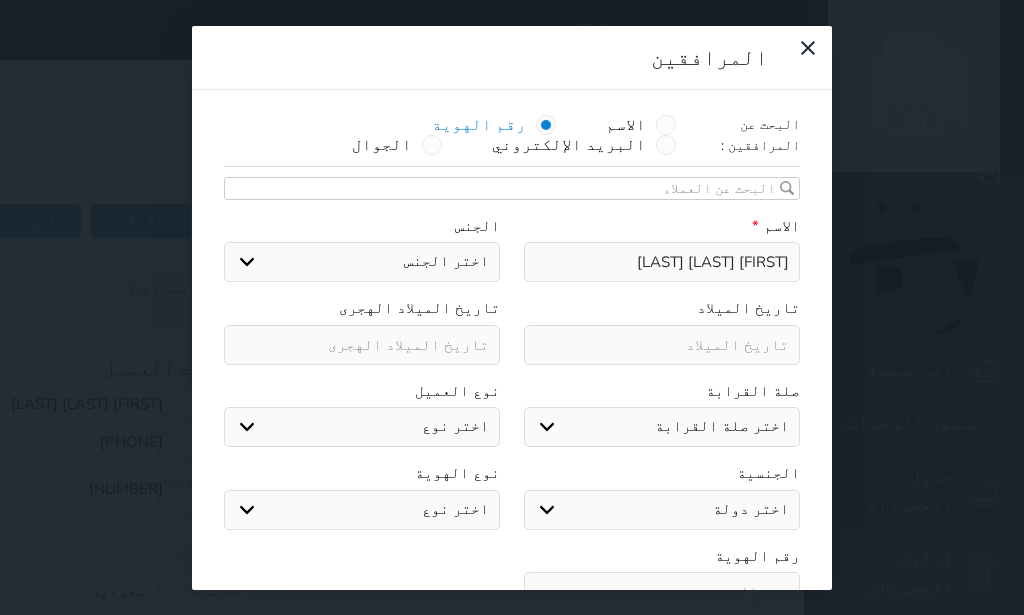 type on "[FIRST] [LAST]" 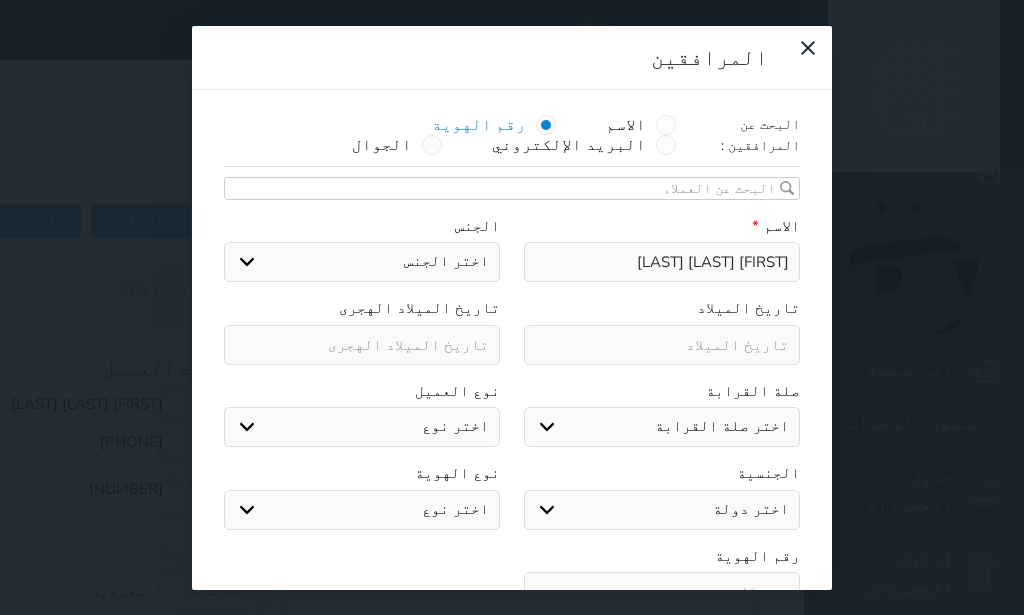 select 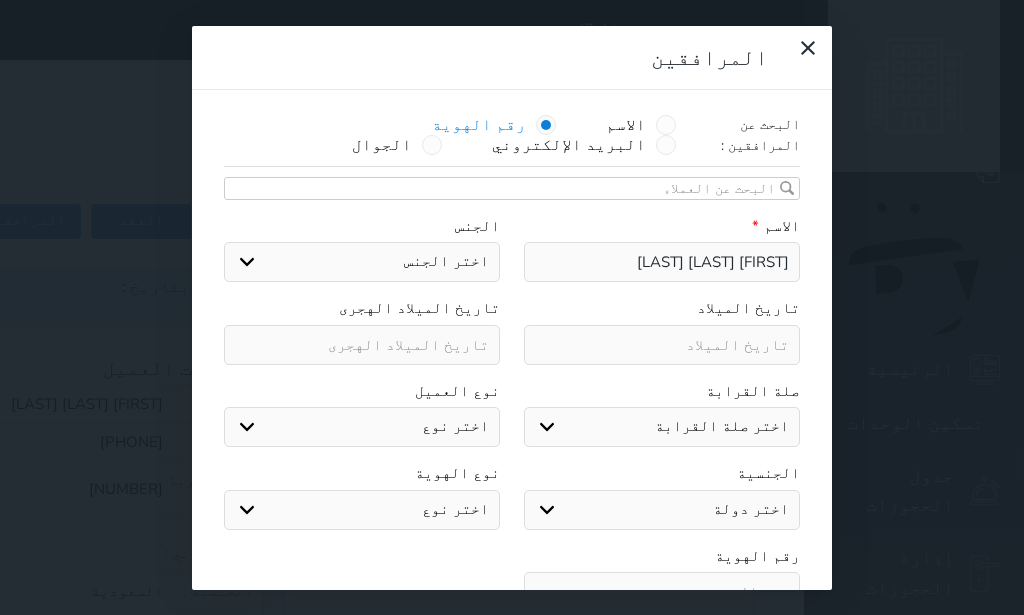 select 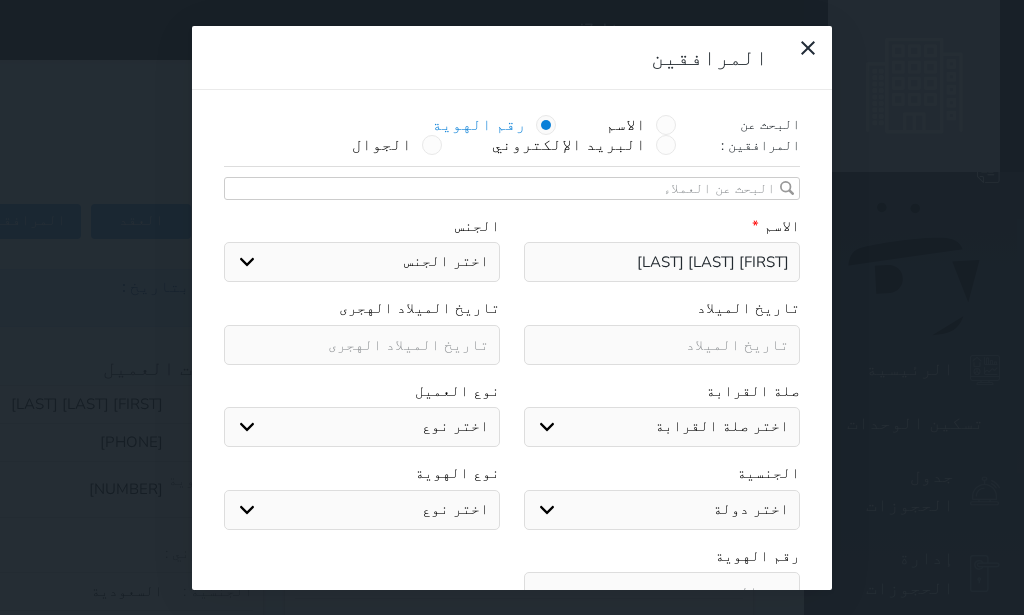 select 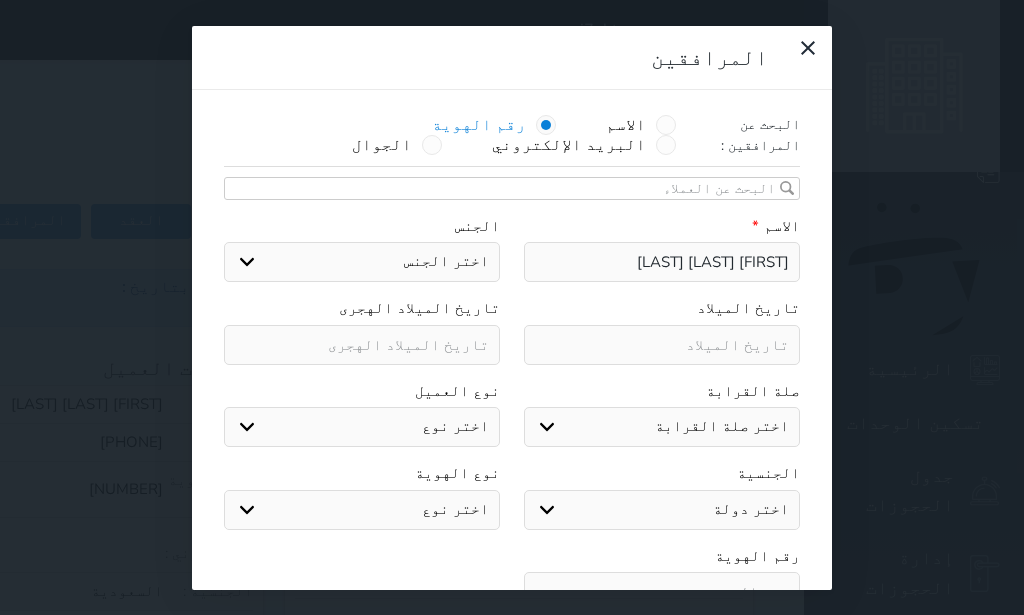 select 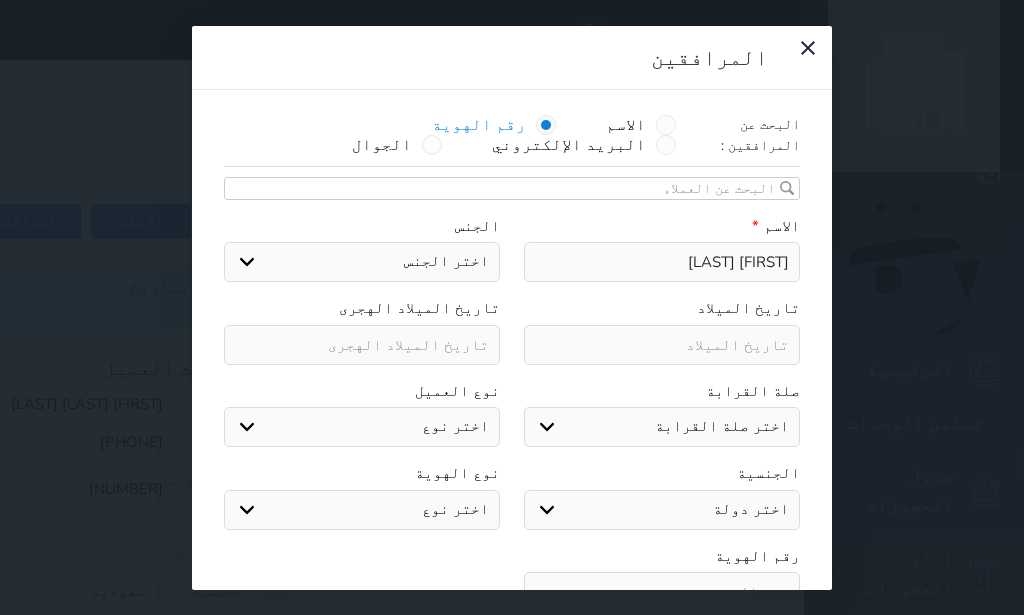 type on "[FIRST] [LAST] [LAST]" 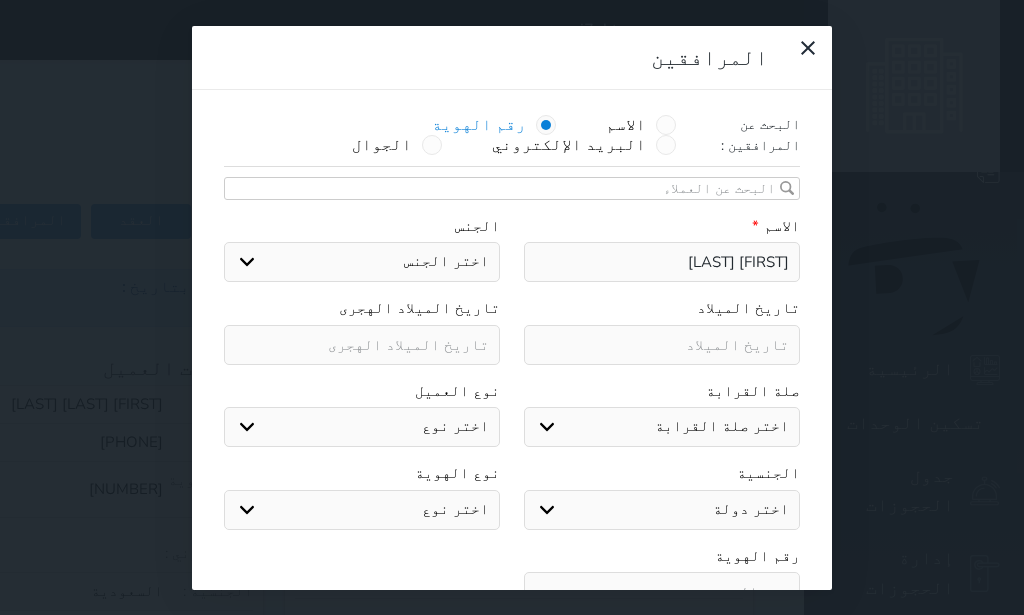 select 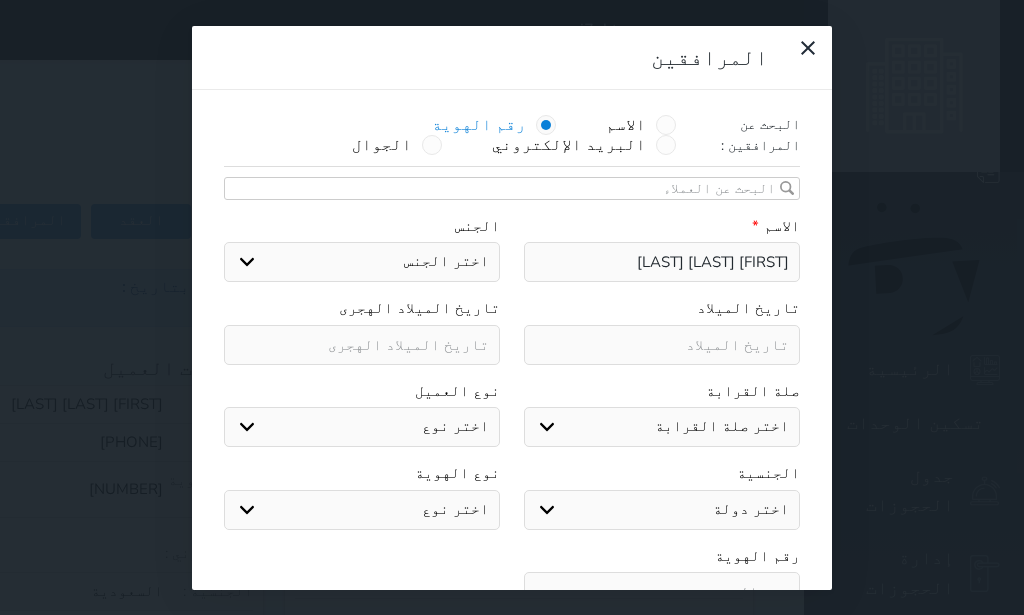 select 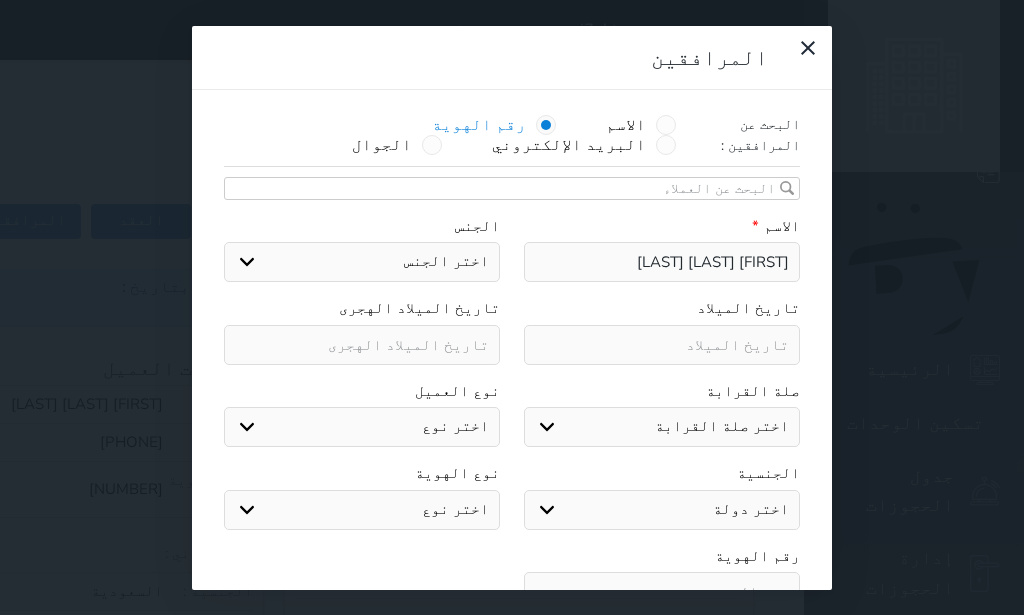 select 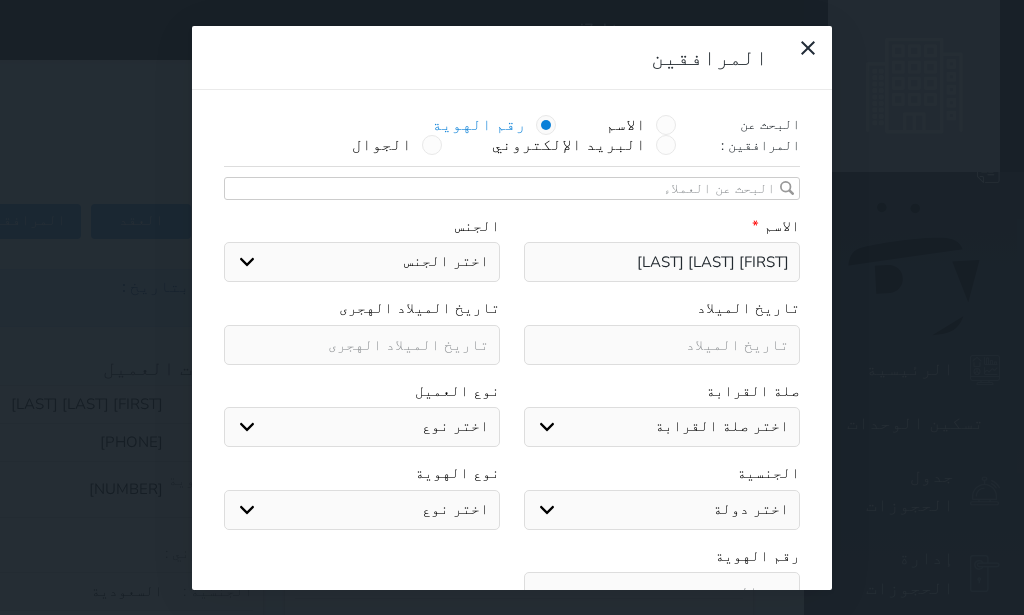 type on "[FIRST] [LAST] [LAST]" 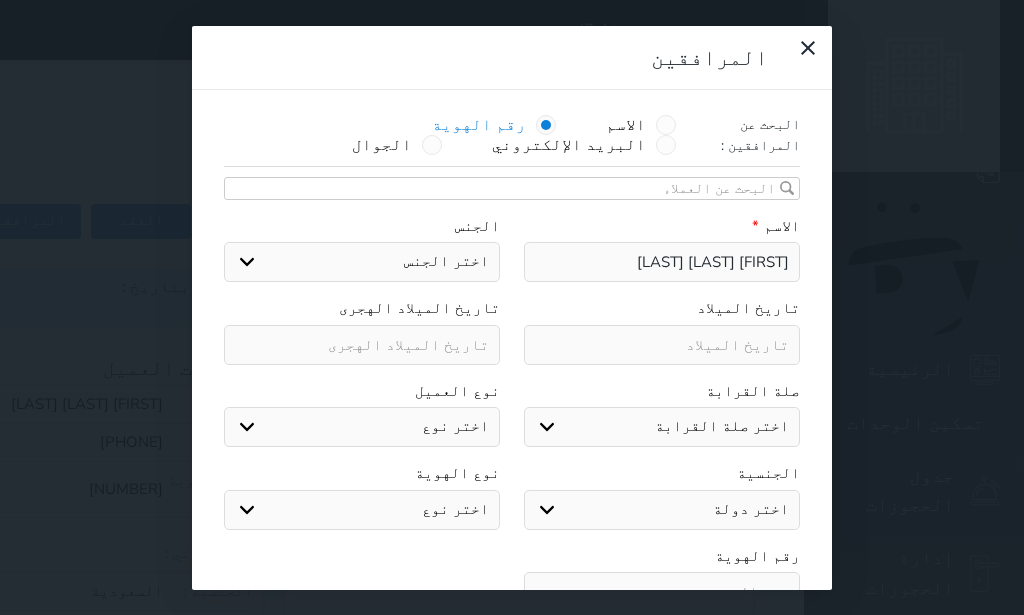 select 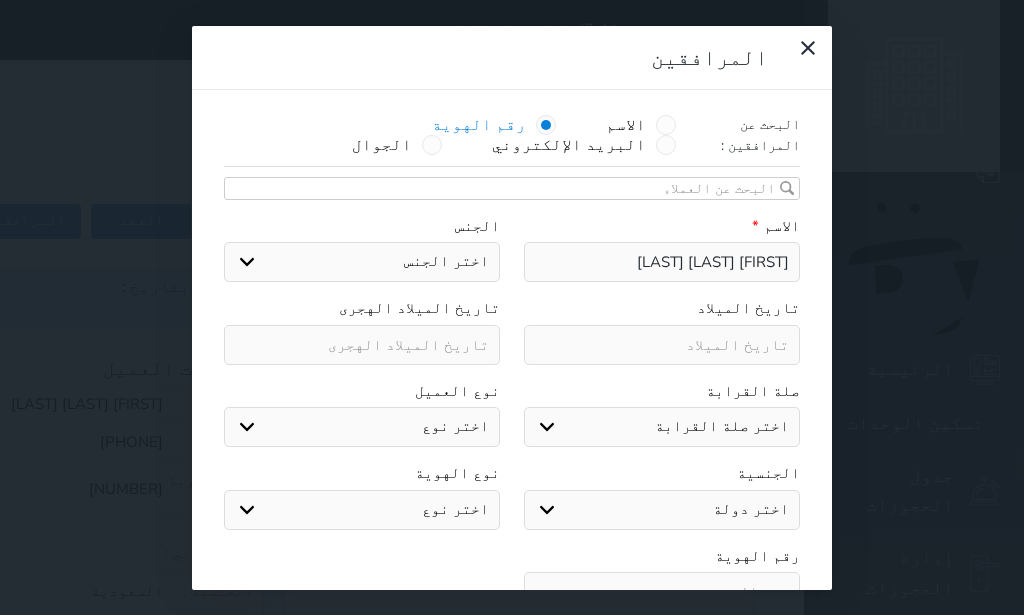 select 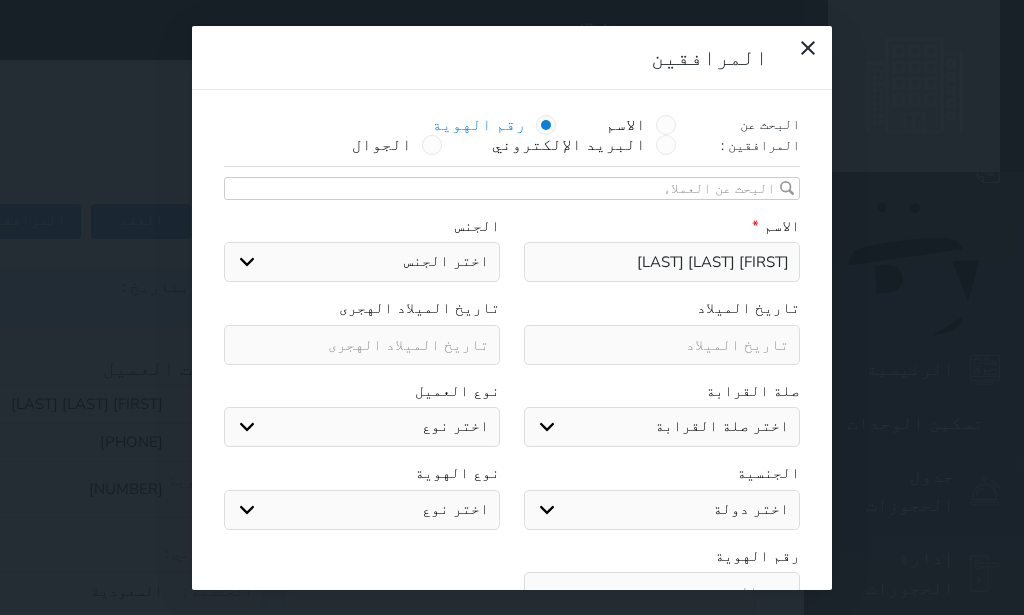 select 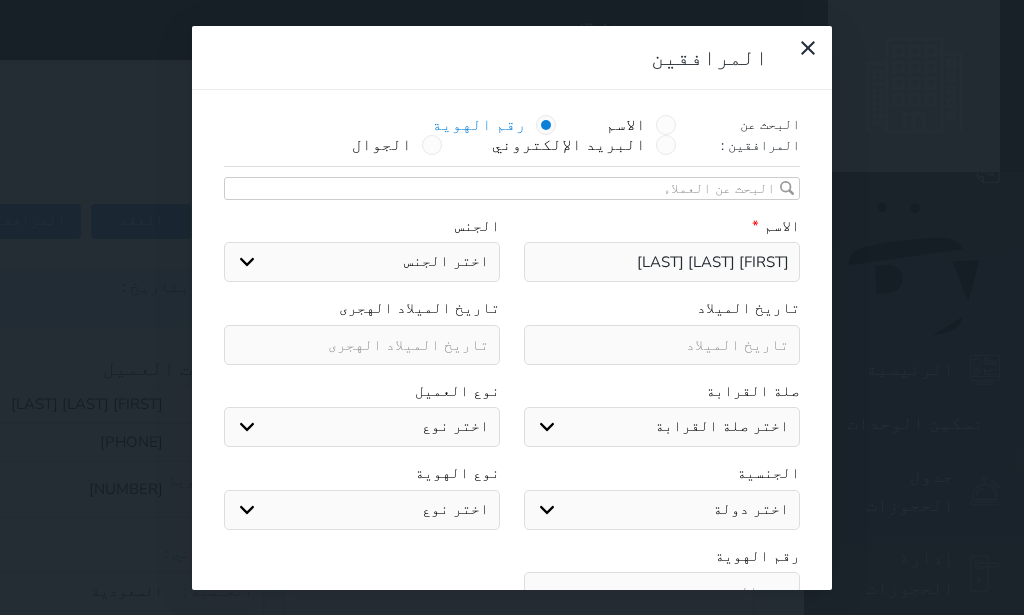 select 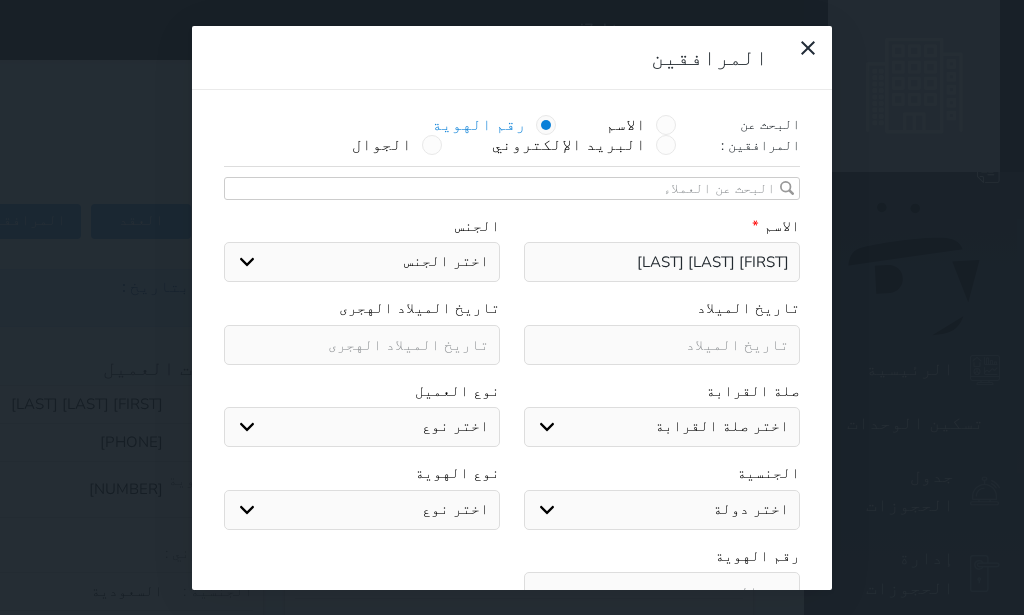 type on "[FIRST] [LAST]" 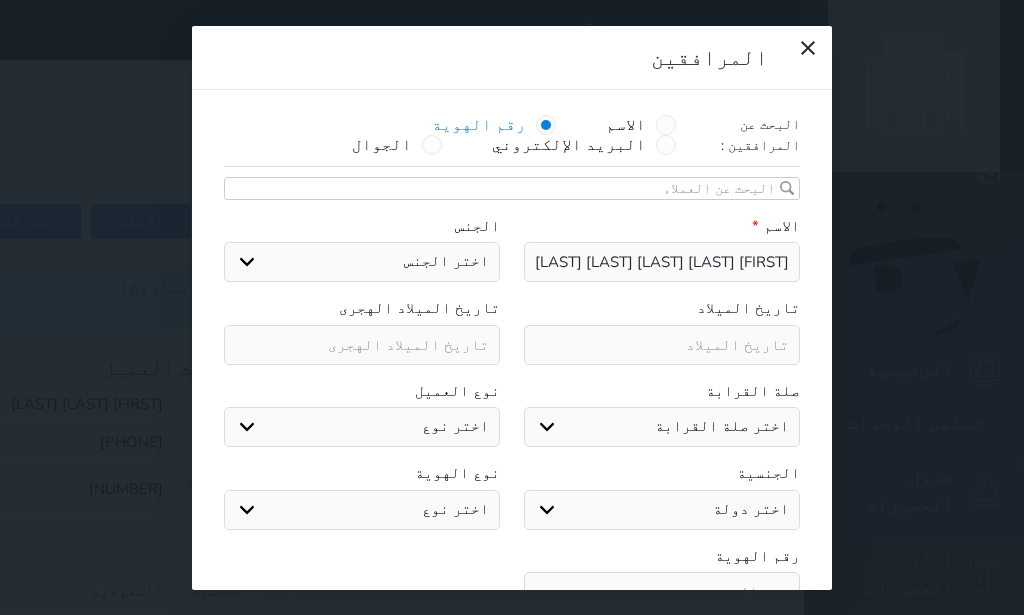 click on "اختر الجنس   ذكر انثى" at bounding box center (362, 262) 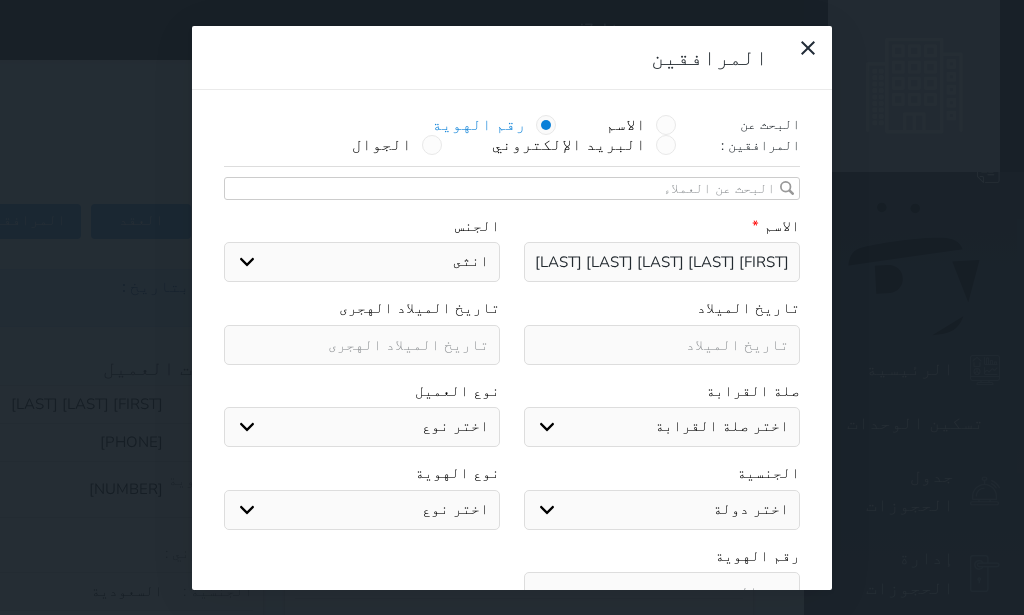 click on "انثى" at bounding box center (0, 0) 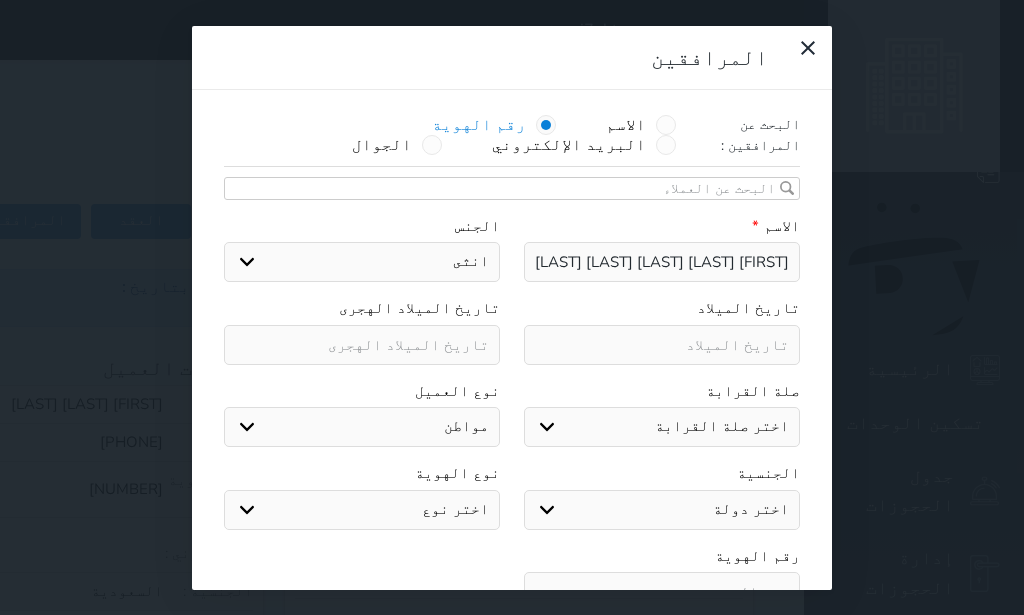 click on "مواطن" at bounding box center [0, 0] 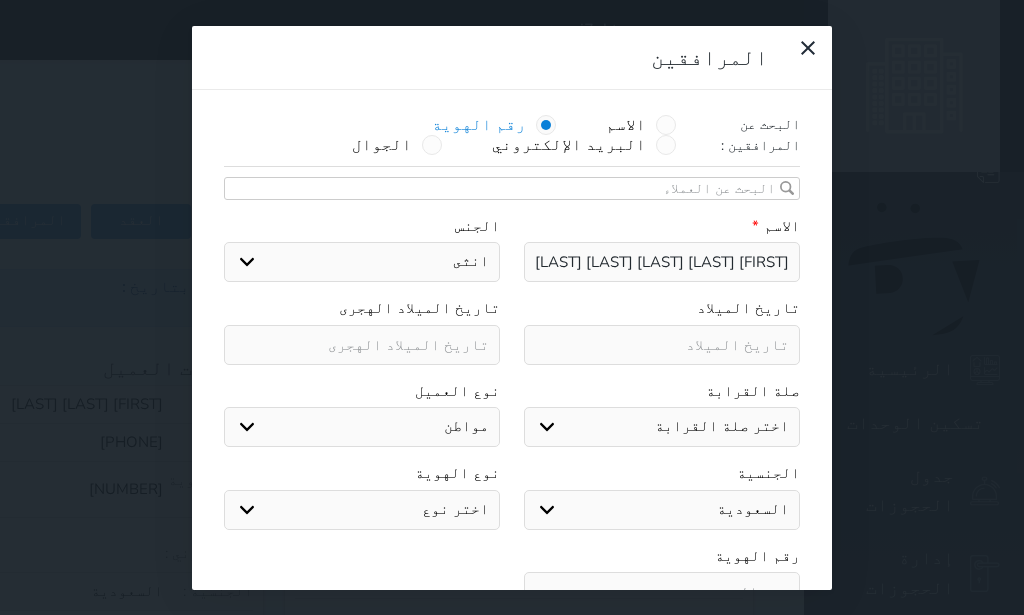 click on "اختر نوع   هوية وطنية هوية عائلية جواز السفر" at bounding box center (362, 510) 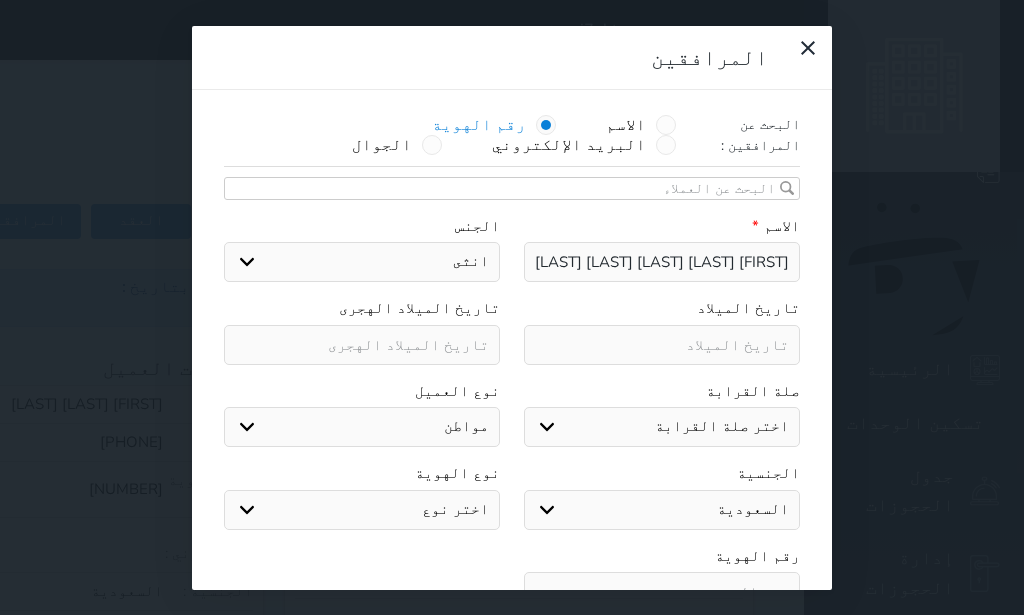 click on "هوية وطنية" at bounding box center (0, 0) 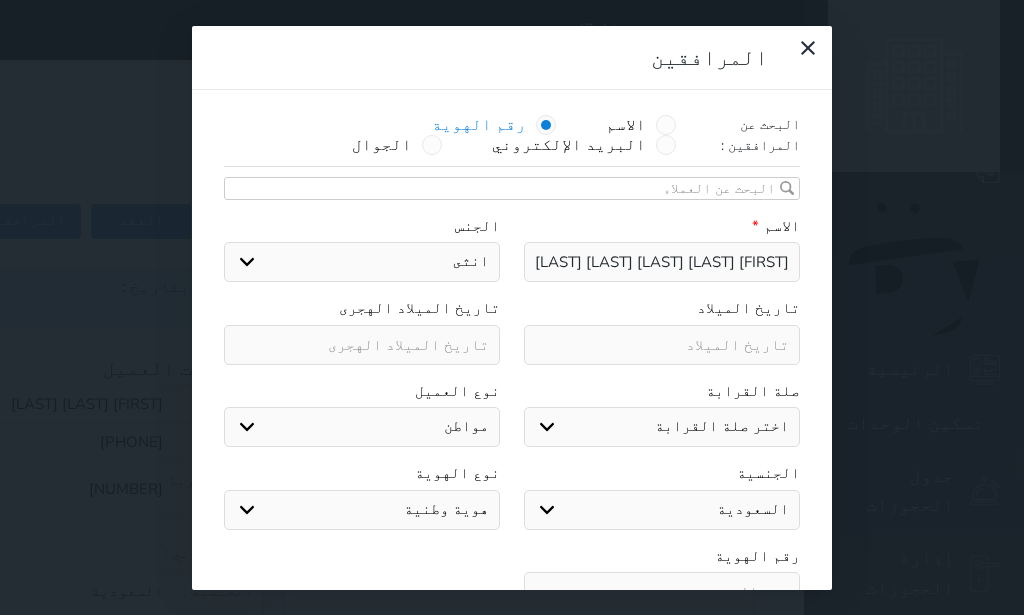 click on "اختر صلة القرابة   [RELATIONSHIP] [RELATIONSHIP] [RELATIONSHIP] [RELATIONSHIP] [RELATIONSHIP] [RELATIONSHIP] [RELATIONSHIP]" at bounding box center [662, 427] 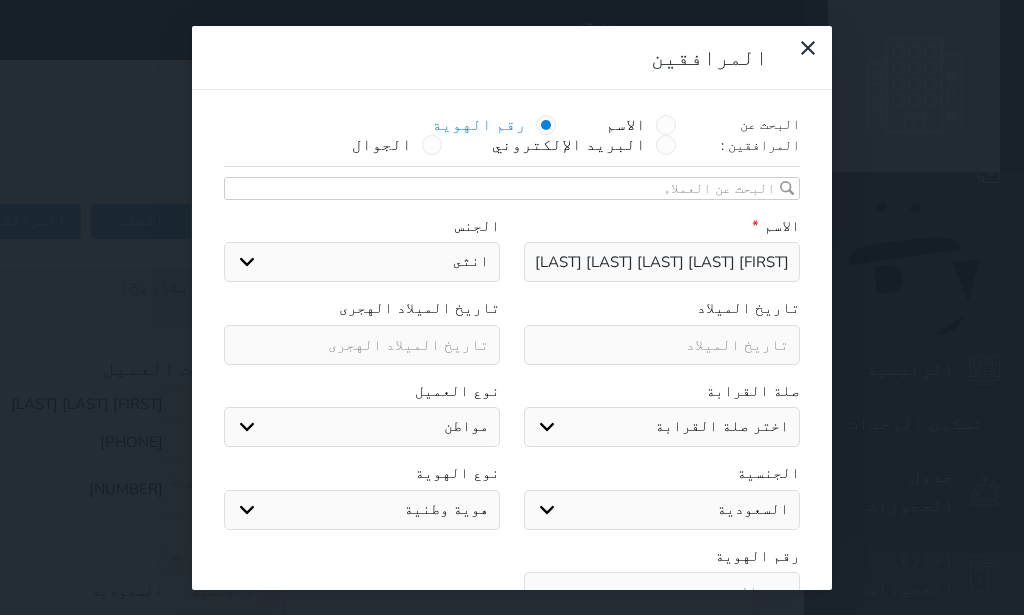 click on "زوجة" at bounding box center [0, 0] 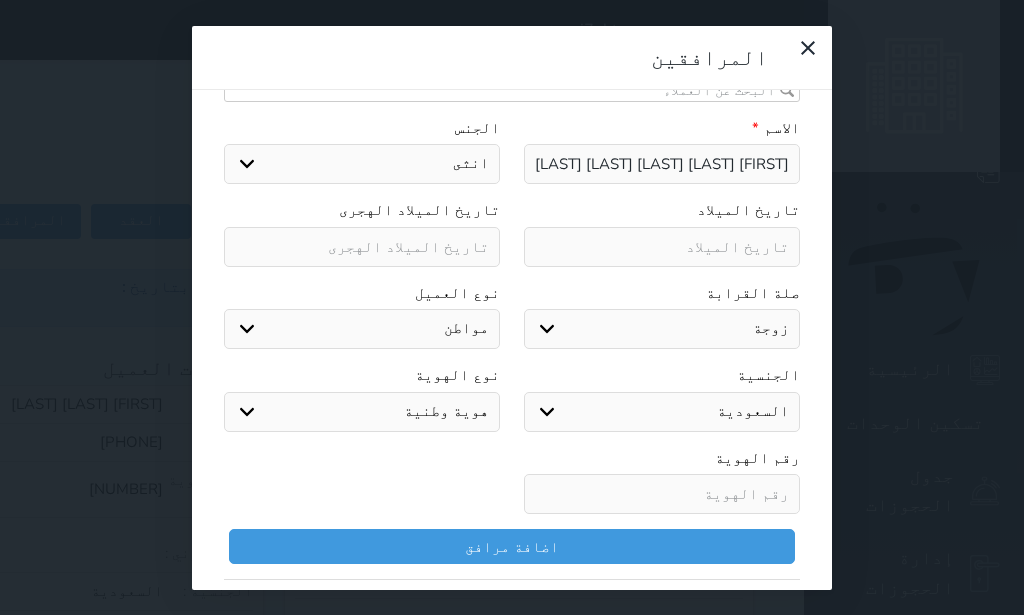 scroll, scrollTop: 253, scrollLeft: 0, axis: vertical 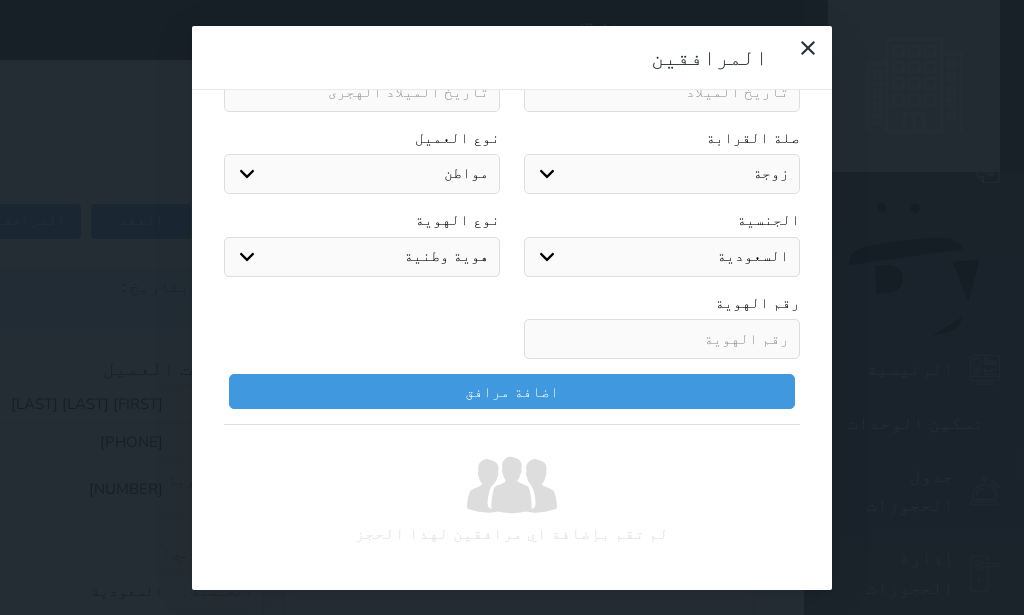 click at bounding box center (662, 339) 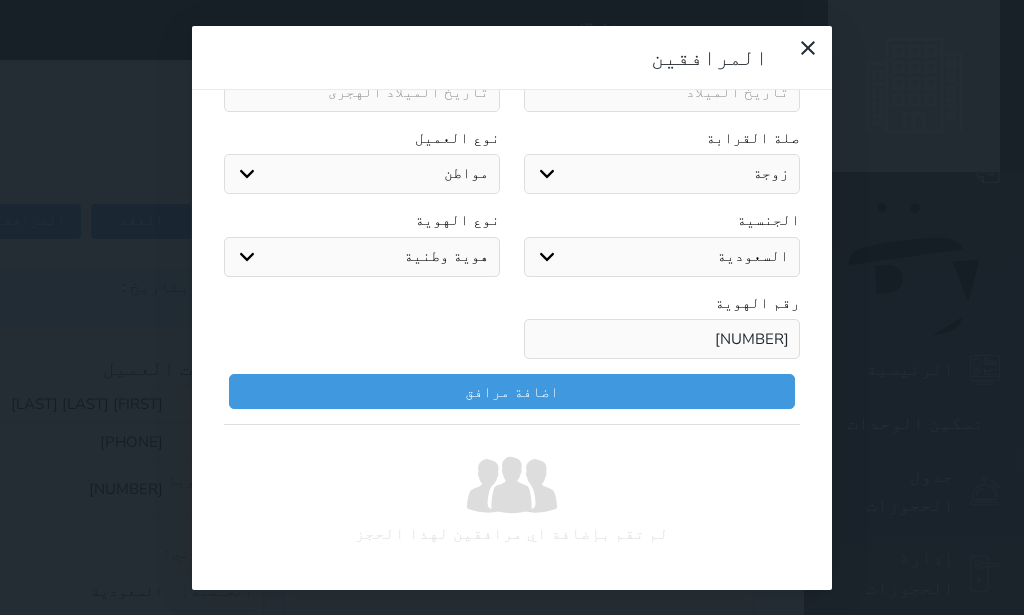 scroll, scrollTop: 0, scrollLeft: 0, axis: both 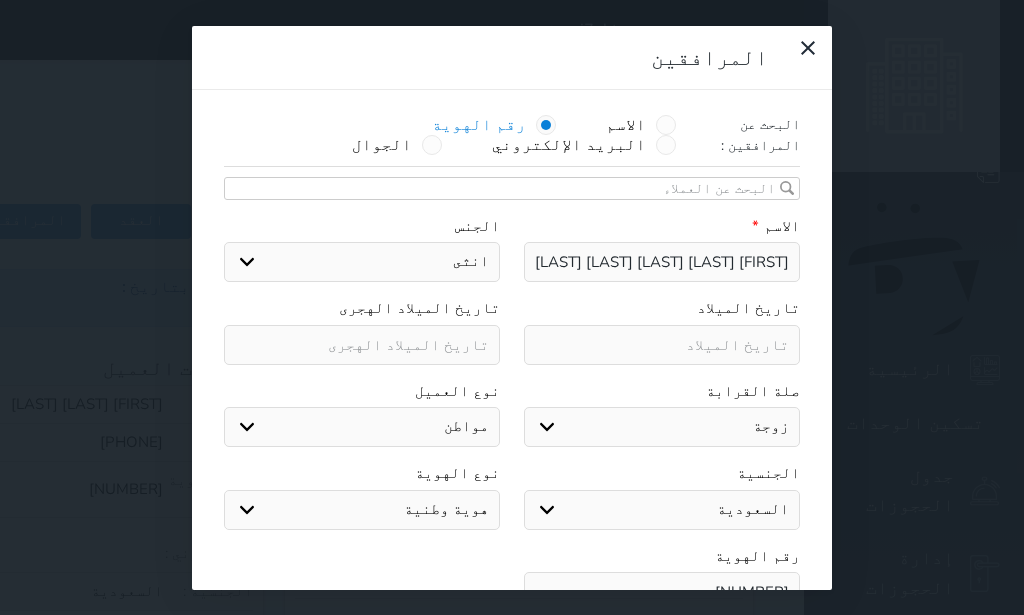 click on "[FIRST] [LAST] [LAST] [LAST] [LAST]" at bounding box center [662, 262] 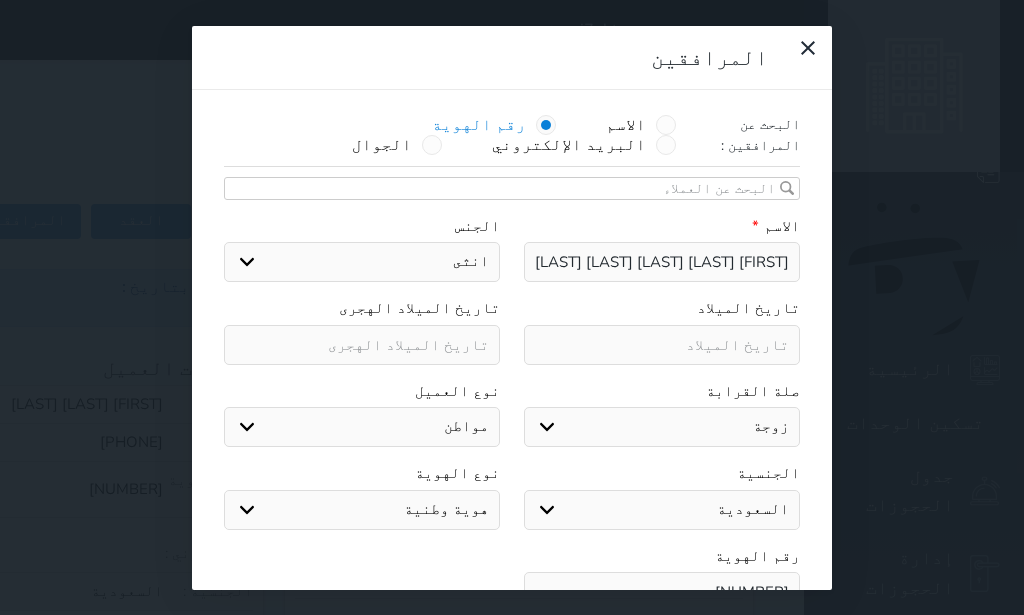 click on "[FIRST] [LAST] [LAST] [LAST] [LAST]" at bounding box center [662, 262] 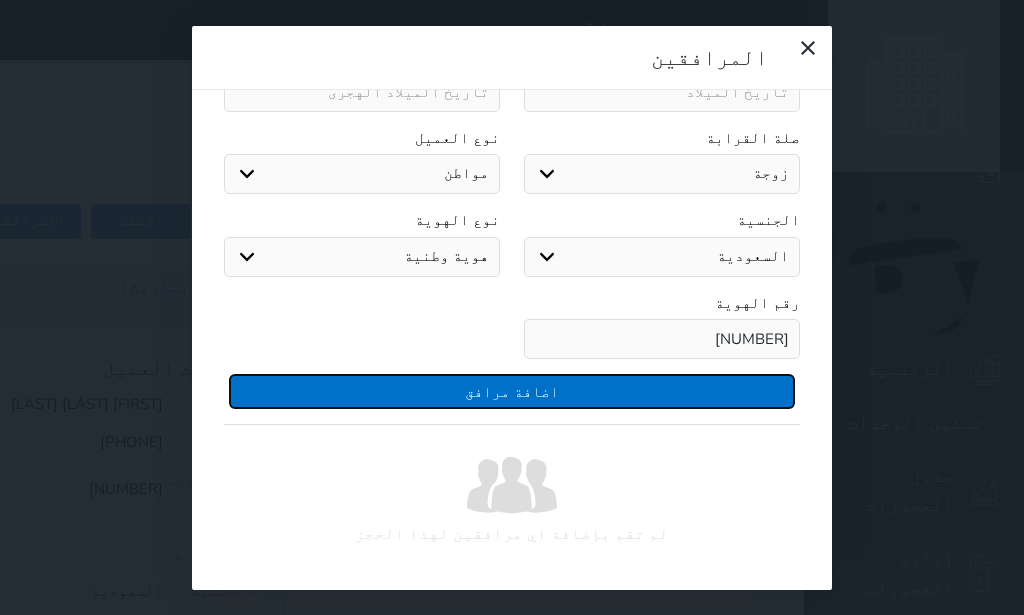 click on "اضافة مرافق" at bounding box center [512, 391] 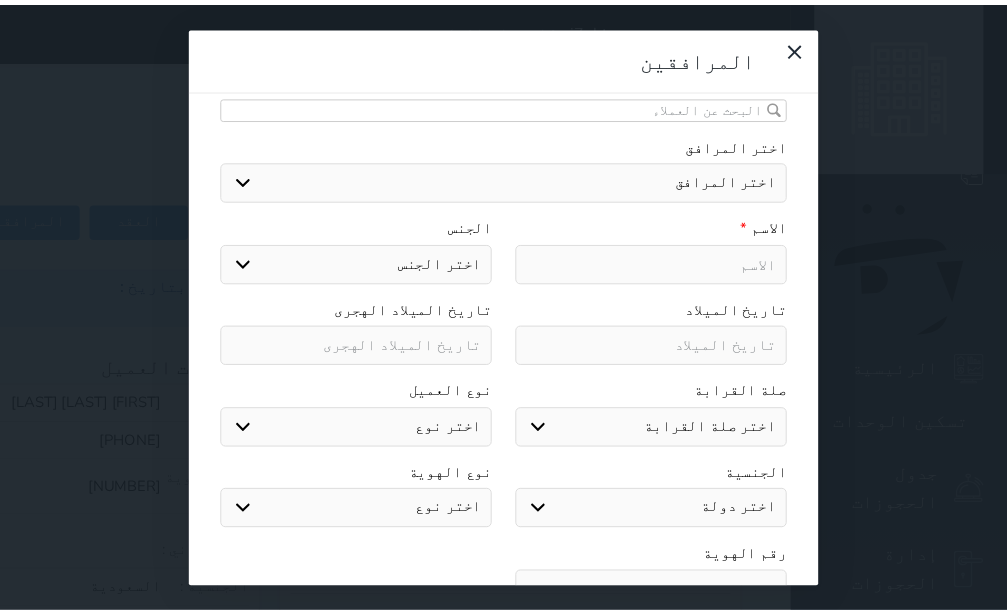 scroll, scrollTop: 0, scrollLeft: 0, axis: both 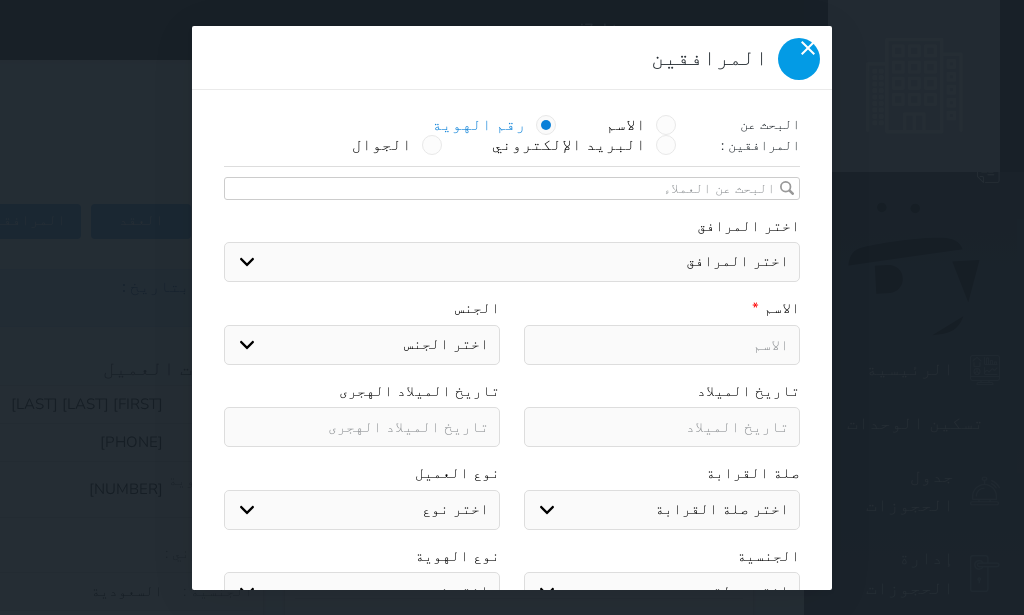 click at bounding box center [799, 59] 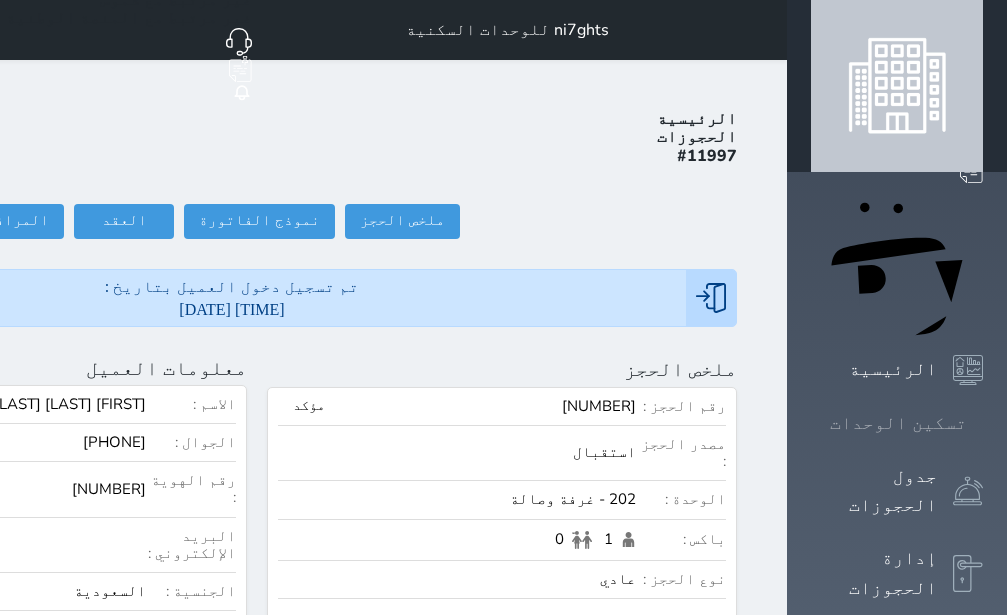 click on "تسكين الوحدات" at bounding box center [898, 423] 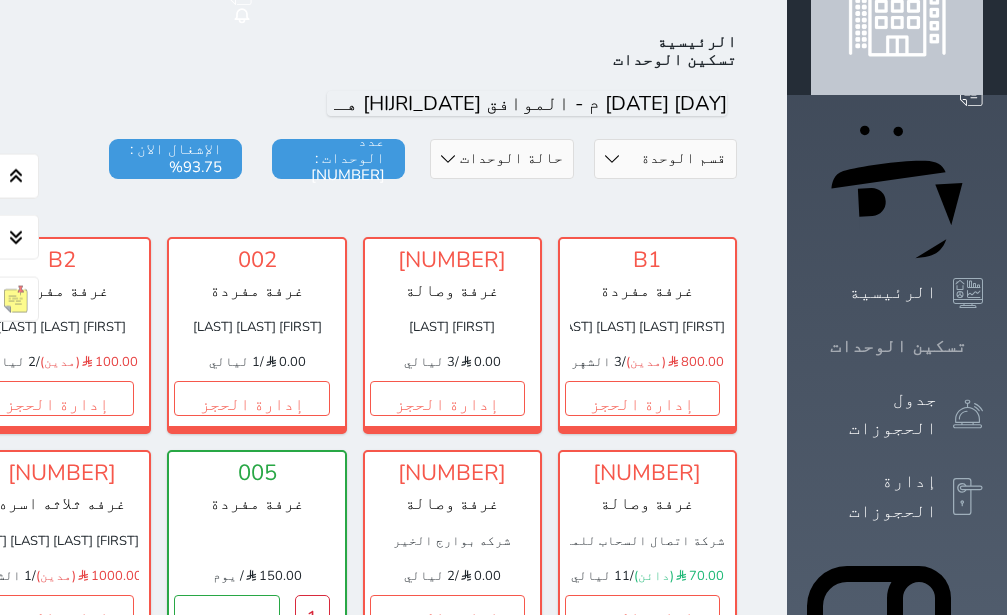 scroll, scrollTop: 78, scrollLeft: 0, axis: vertical 